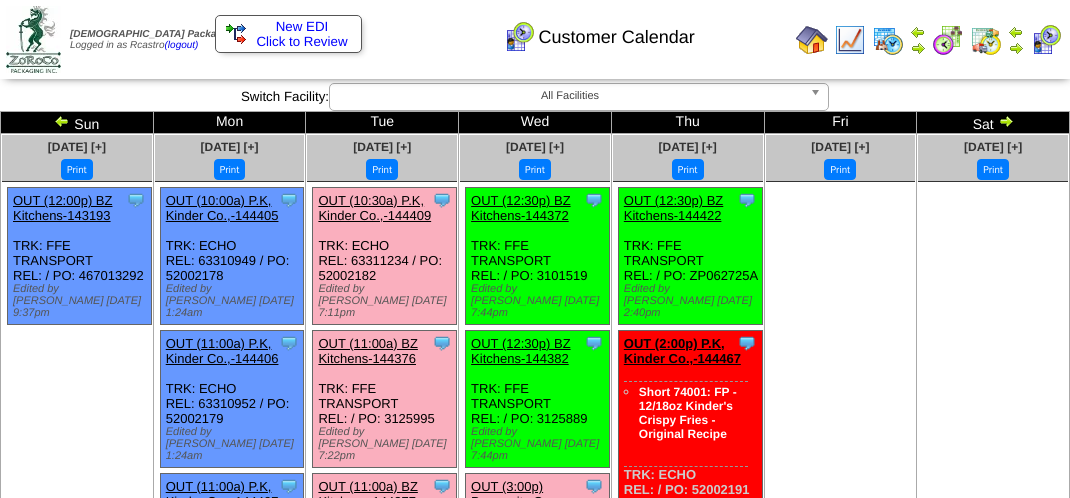 scroll, scrollTop: 700, scrollLeft: 0, axis: vertical 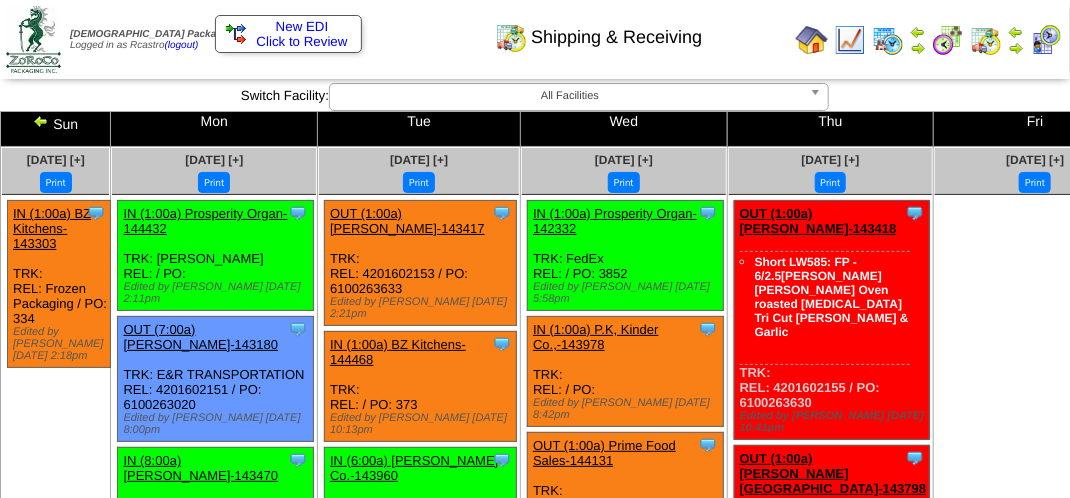 click at bounding box center (1046, 40) 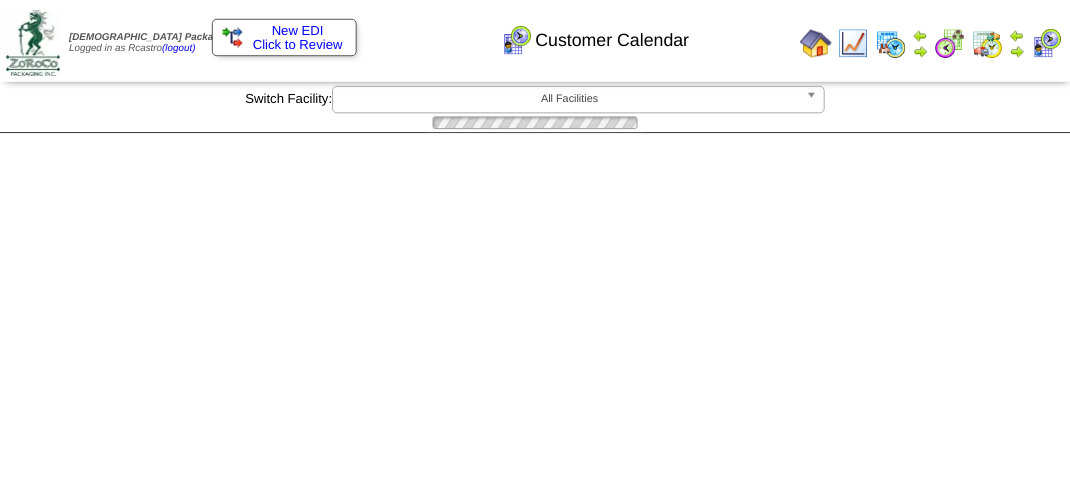 scroll, scrollTop: 0, scrollLeft: 0, axis: both 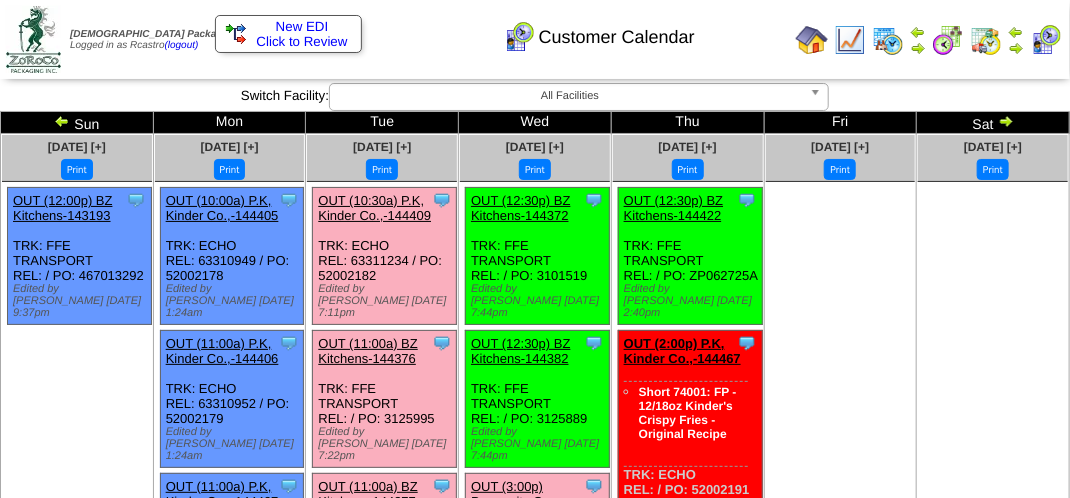 click on "OUT
(11:00a)
BZ Kitchens-144376" at bounding box center [367, 351] 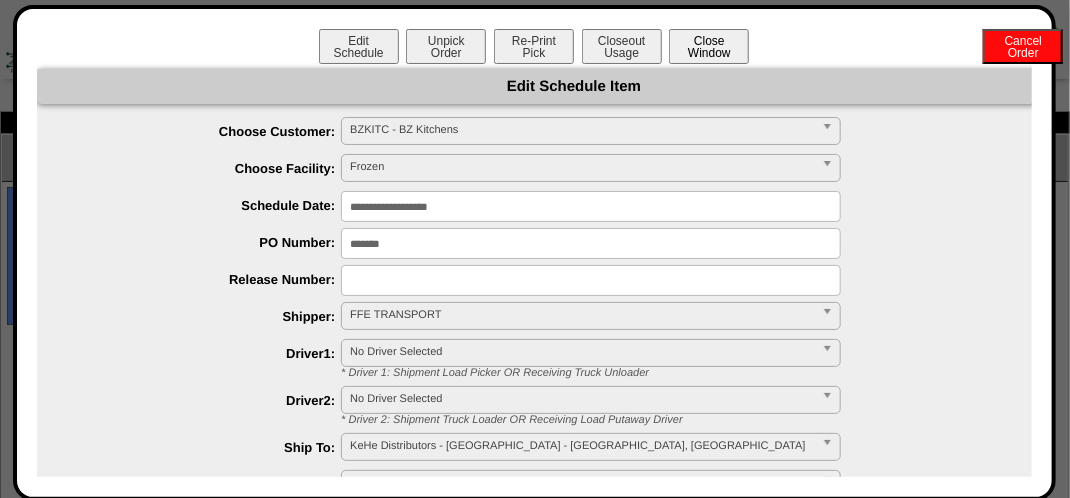 click on "Close Window" at bounding box center [709, 46] 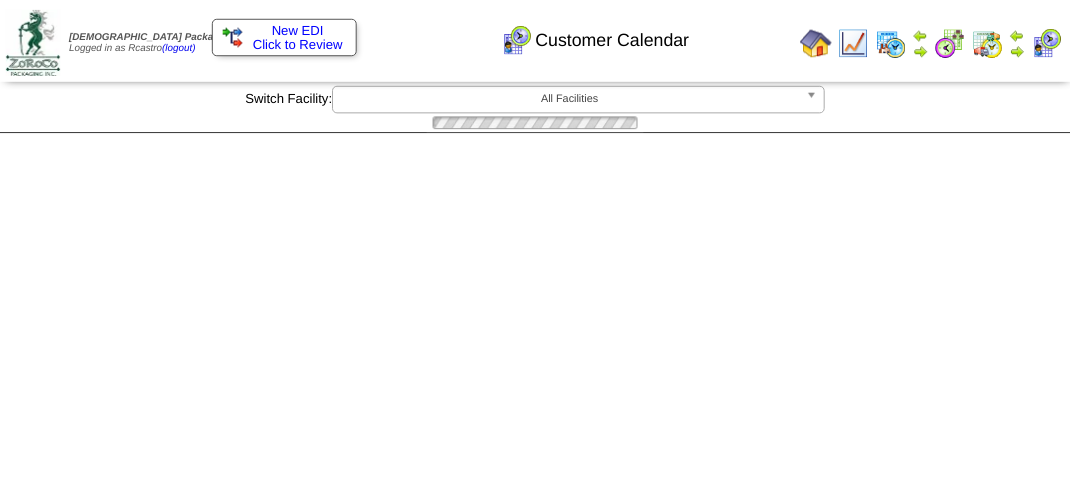 scroll, scrollTop: 0, scrollLeft: 0, axis: both 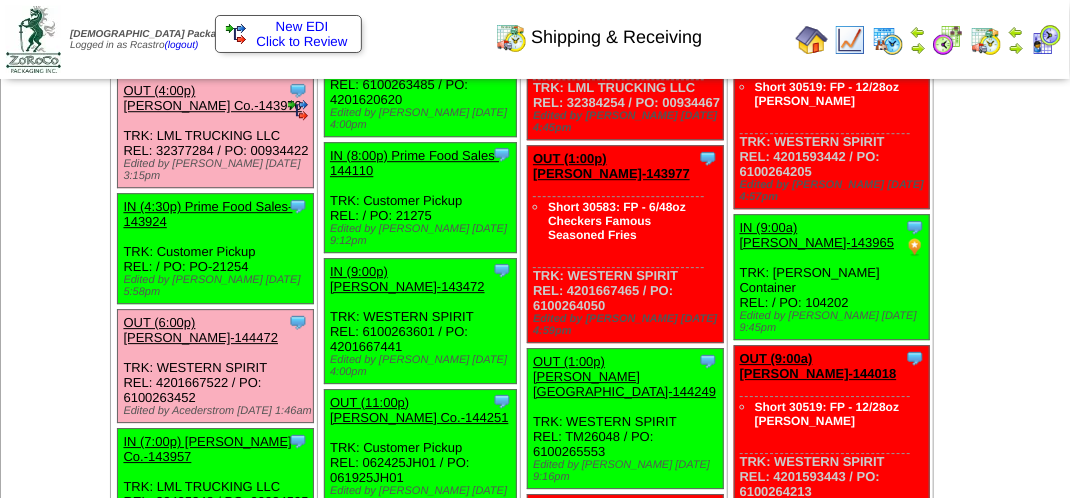 click on "OUT
(6:00p)
Lamb-Weston-144472" at bounding box center (200, 330) 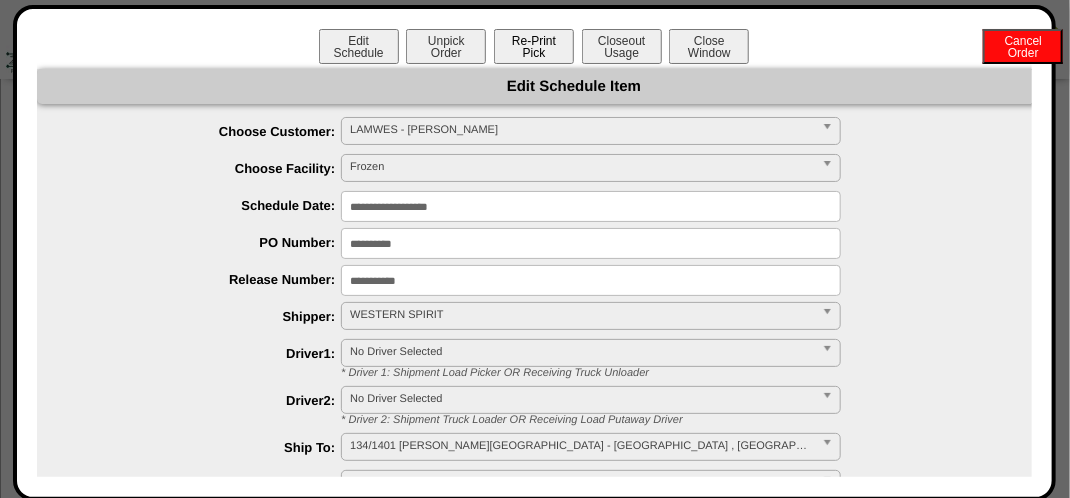 click on "Re-Print Pick" at bounding box center [534, 46] 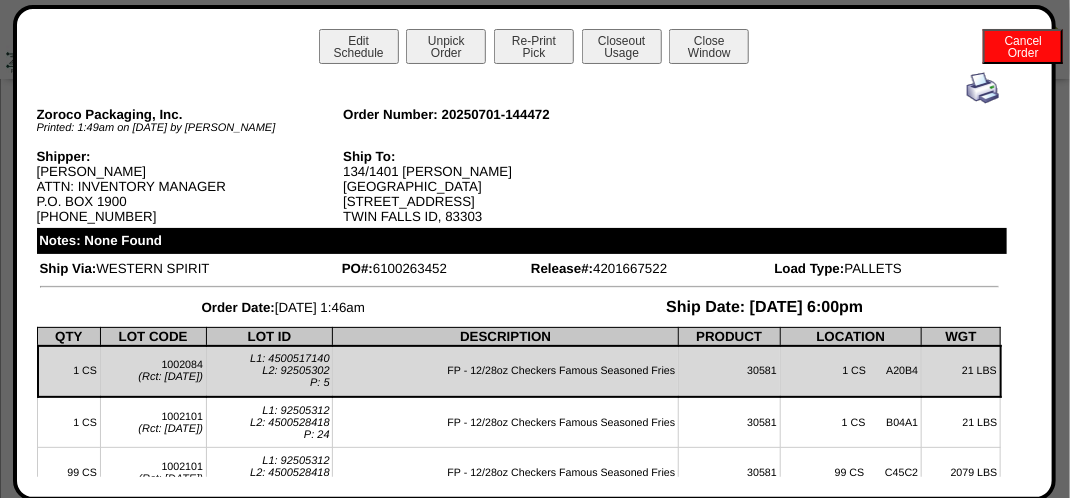 click at bounding box center (983, 88) 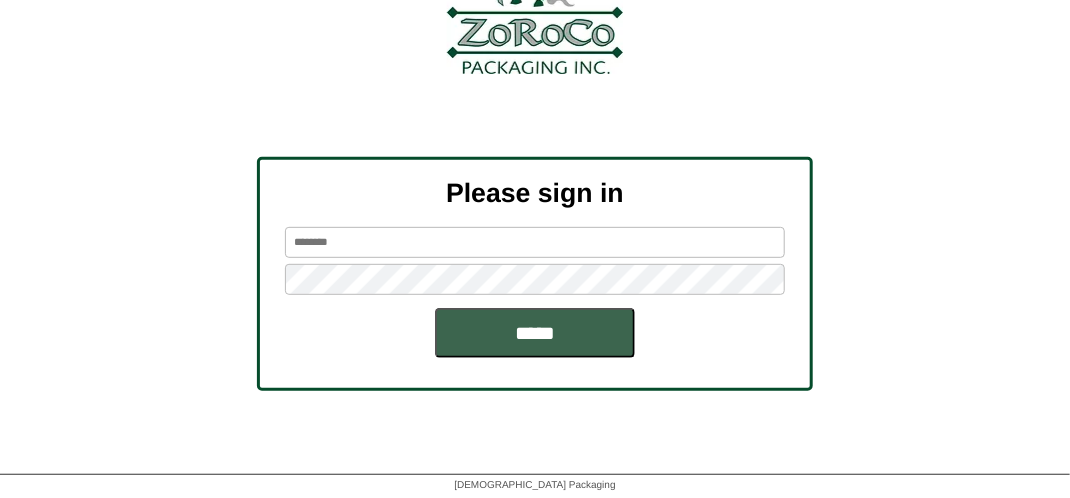 scroll, scrollTop: 226, scrollLeft: 0, axis: vertical 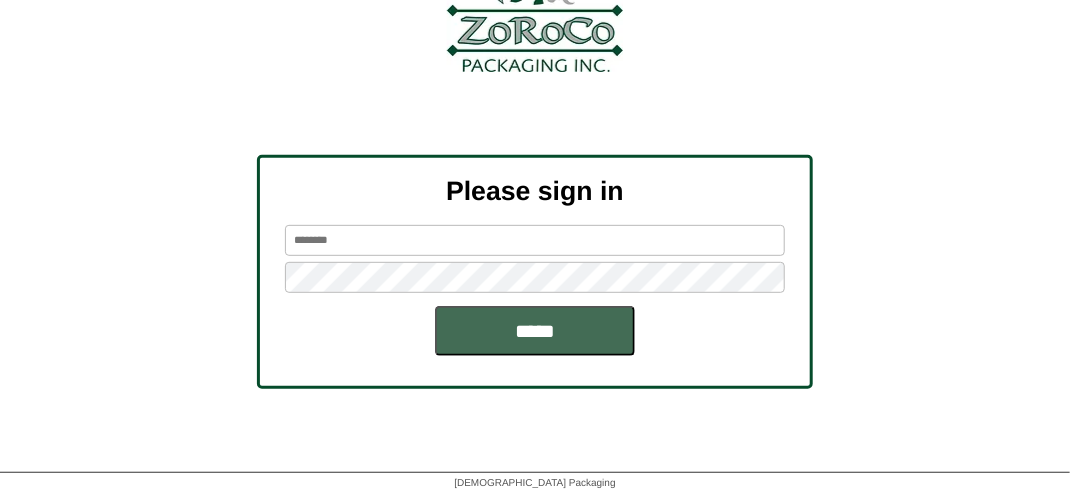 type on "*******" 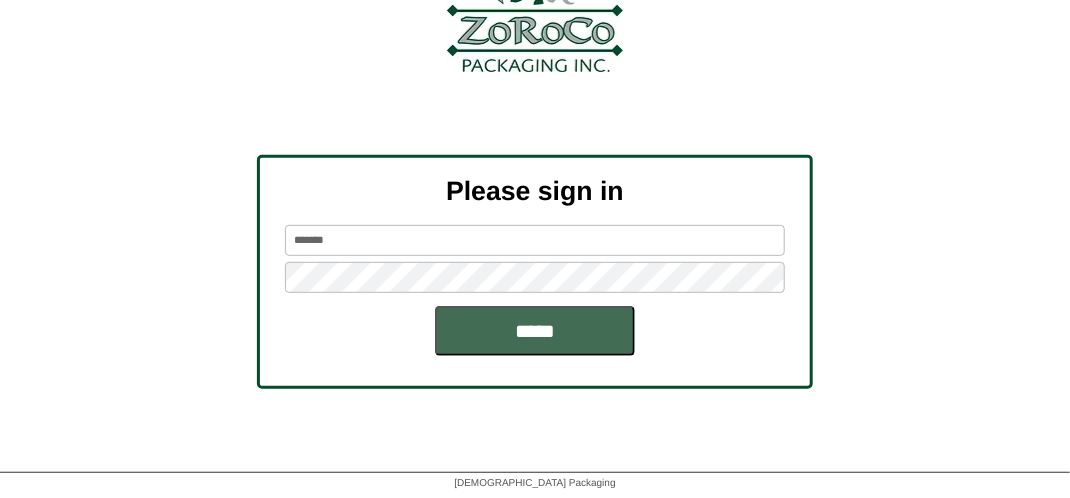 click on "*****" at bounding box center (535, 331) 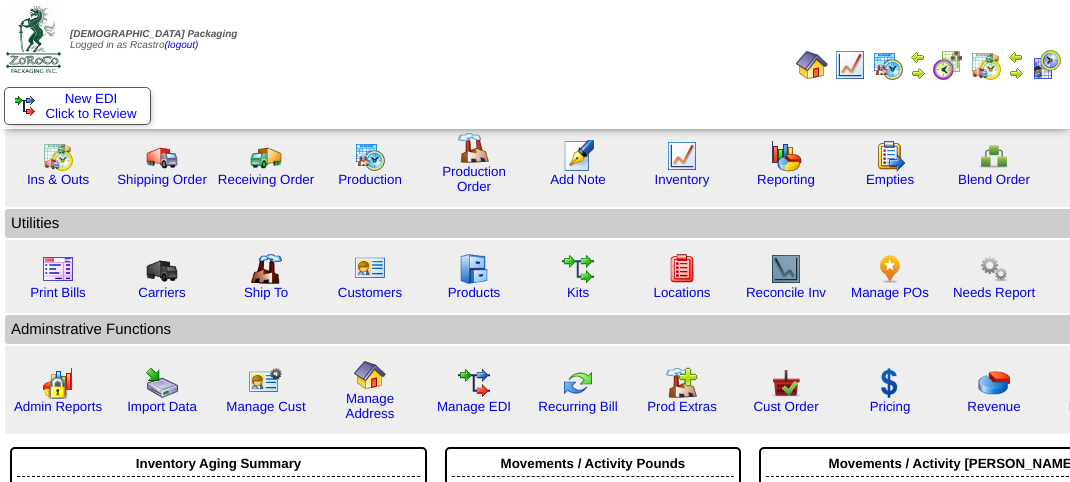 scroll, scrollTop: 0, scrollLeft: 0, axis: both 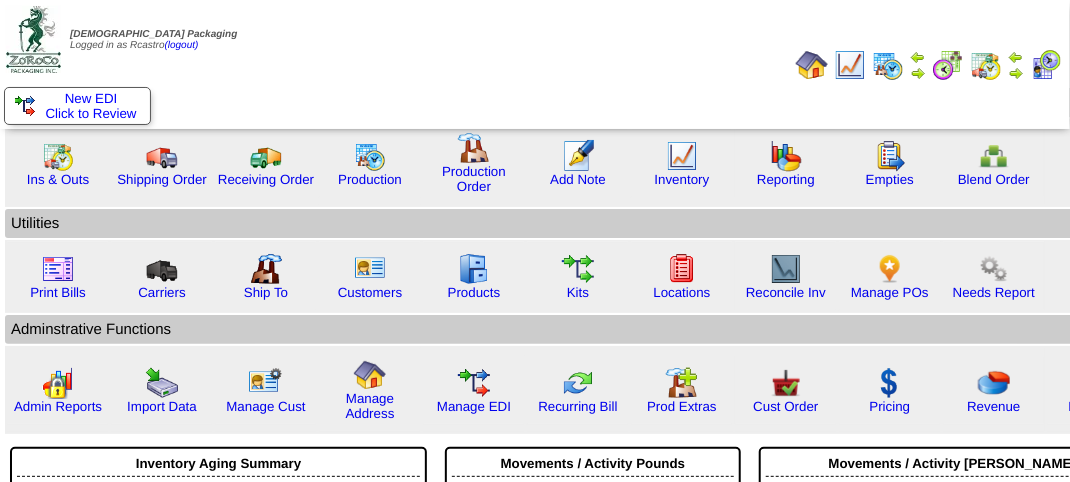 click at bounding box center (1046, 65) 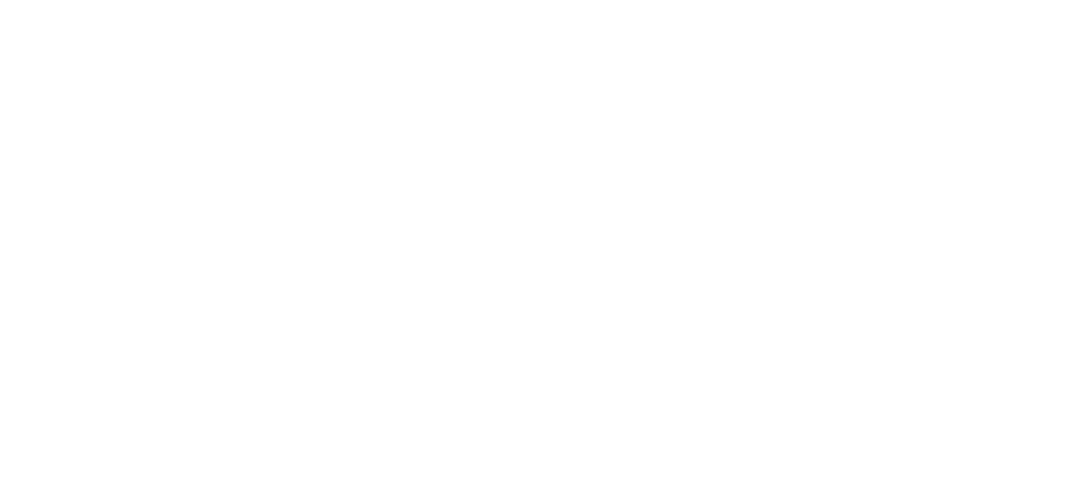 scroll, scrollTop: 0, scrollLeft: 0, axis: both 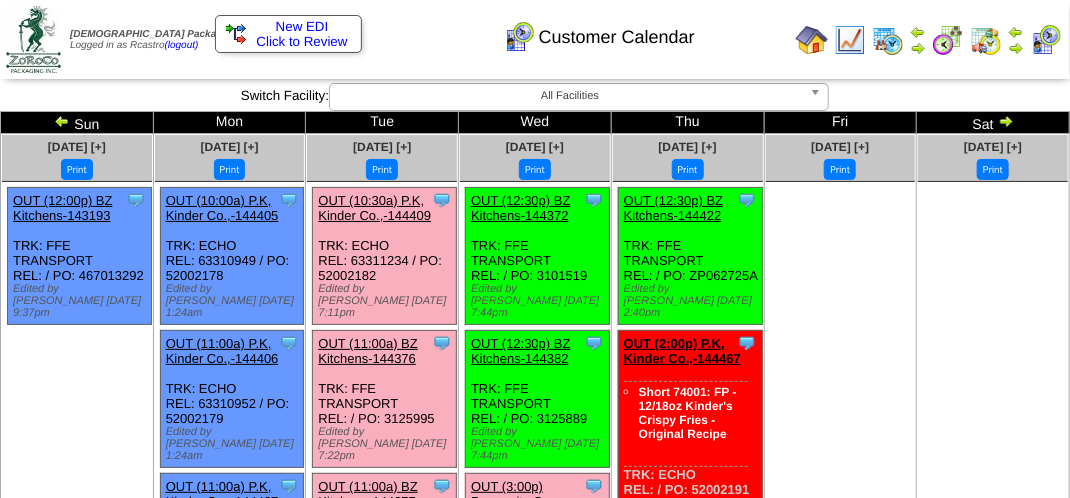 click on "OUT
(11:00a)
BZ Kitchens-144376" at bounding box center (367, 351) 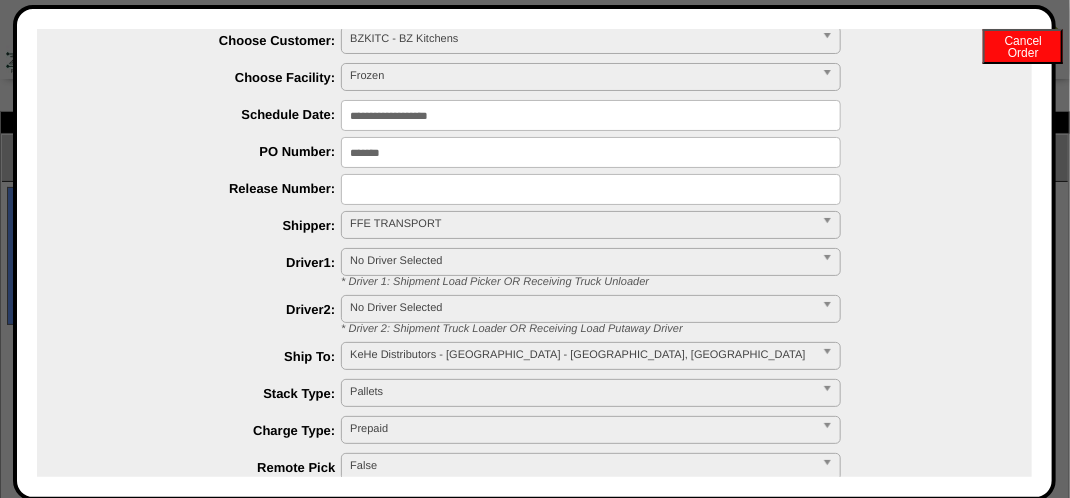 scroll, scrollTop: 0, scrollLeft: 0, axis: both 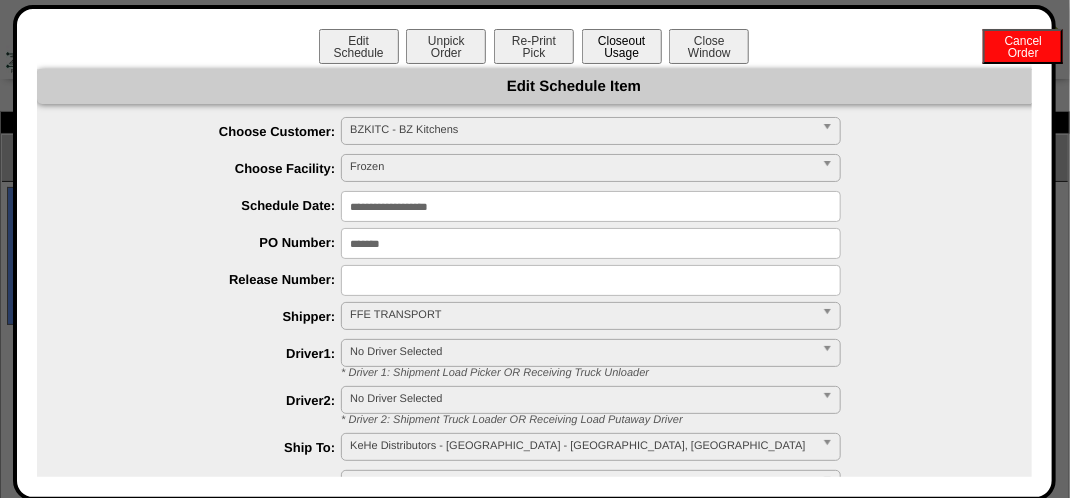 click on "Closeout Usage" at bounding box center [622, 46] 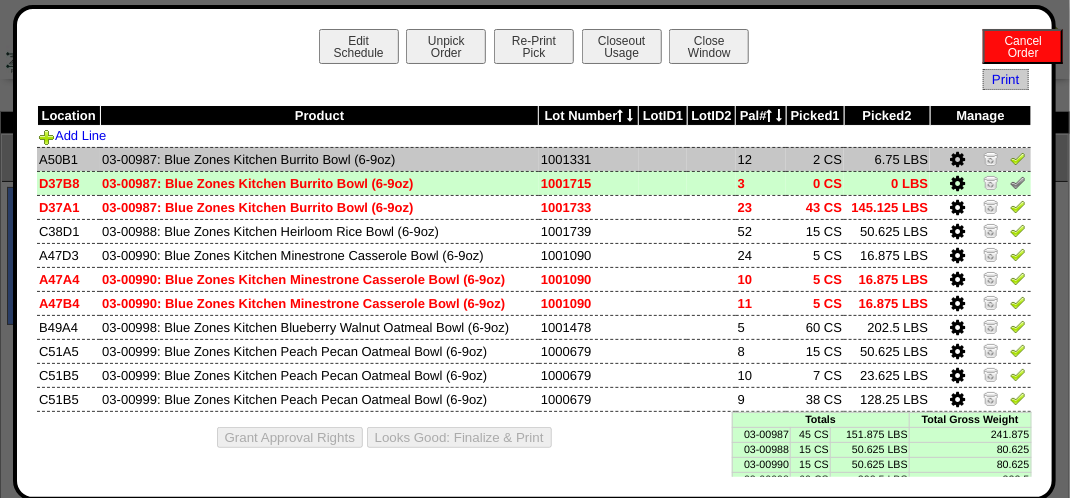 click at bounding box center (957, 160) 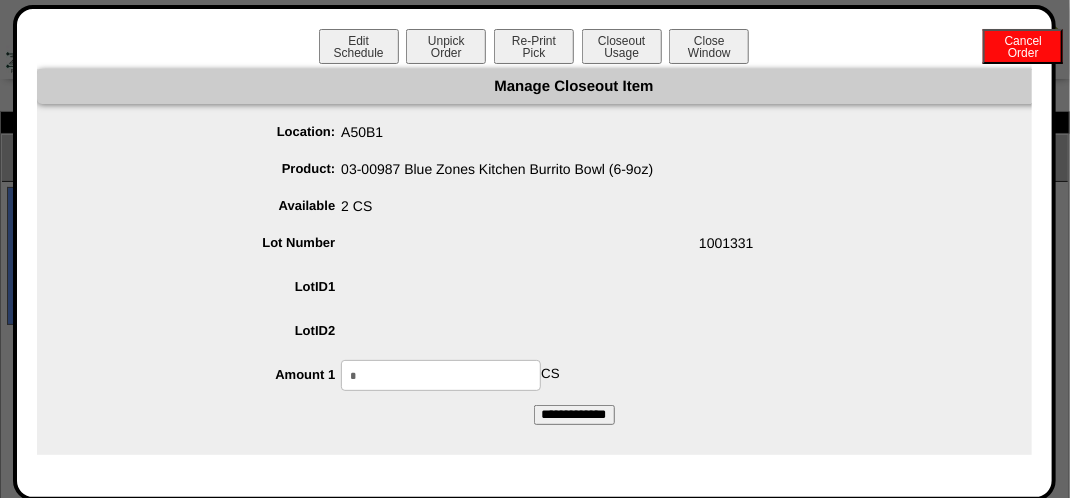 click on "*" at bounding box center [441, 375] 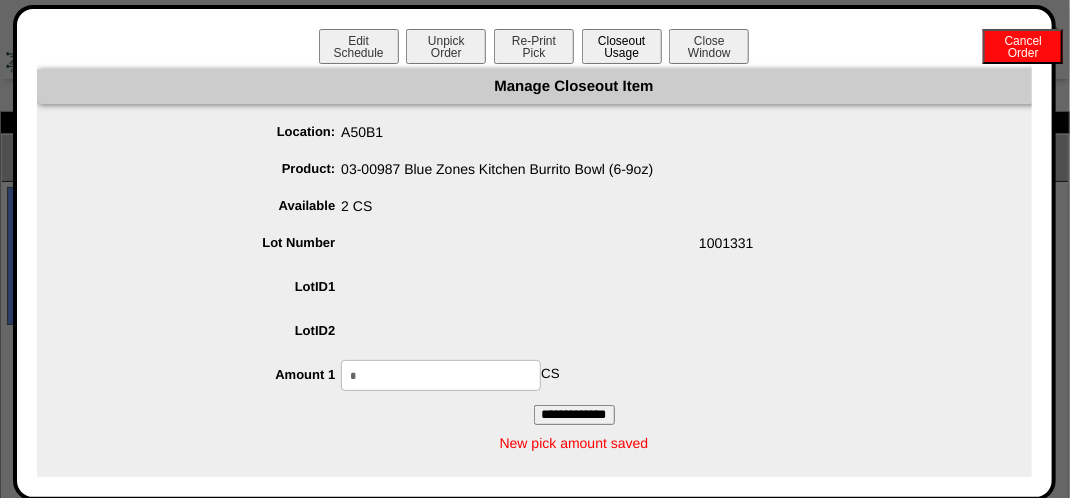 click on "Closeout Usage" at bounding box center [622, 46] 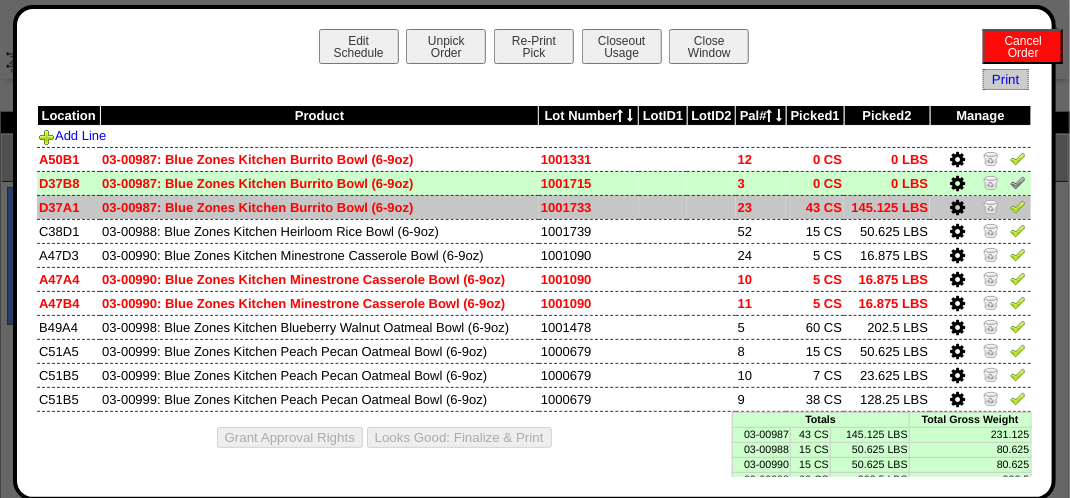 click at bounding box center (957, 208) 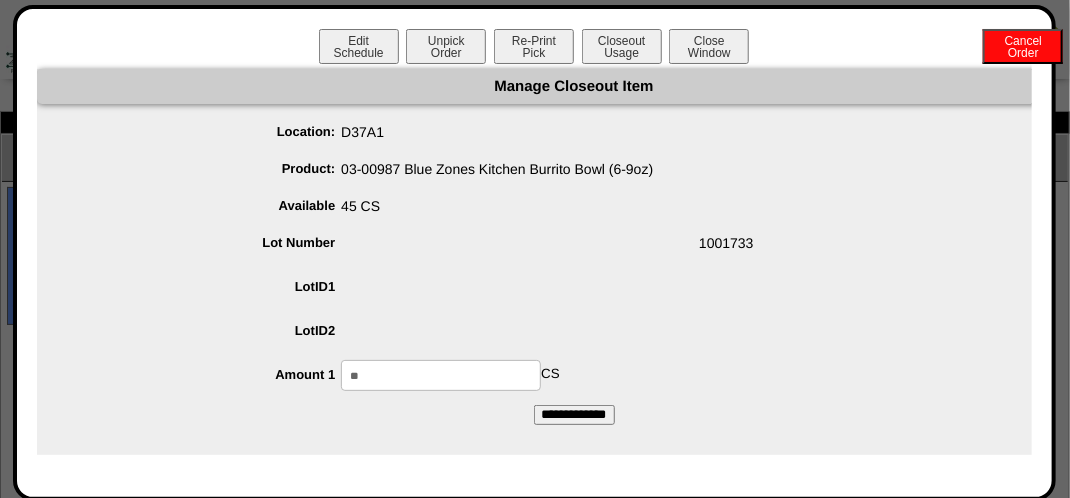 click on "**" at bounding box center [441, 375] 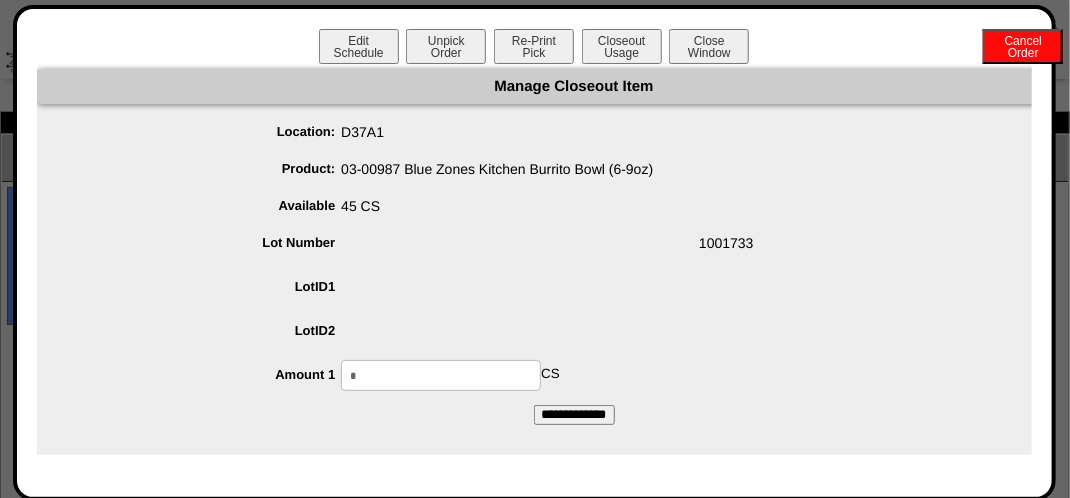 type on "*" 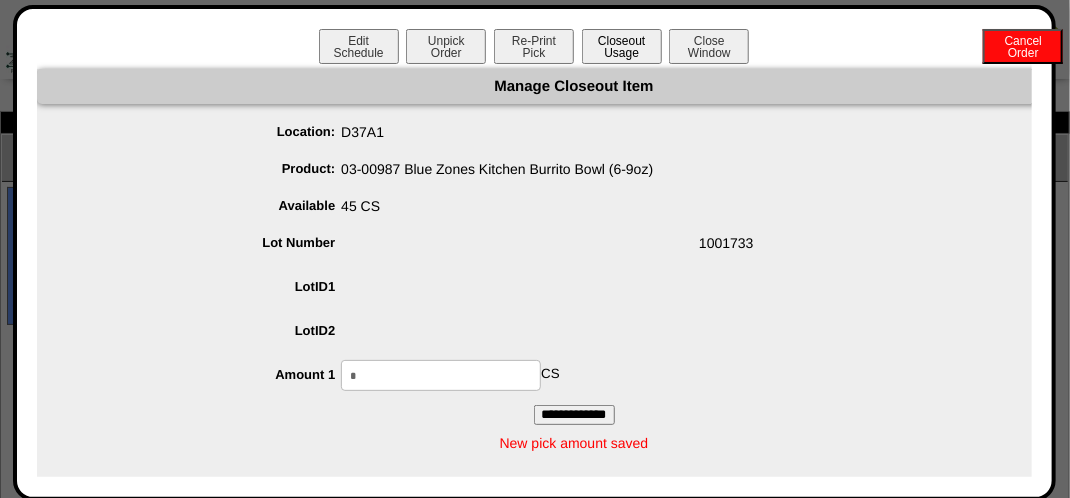 click on "Closeout Usage" at bounding box center [622, 46] 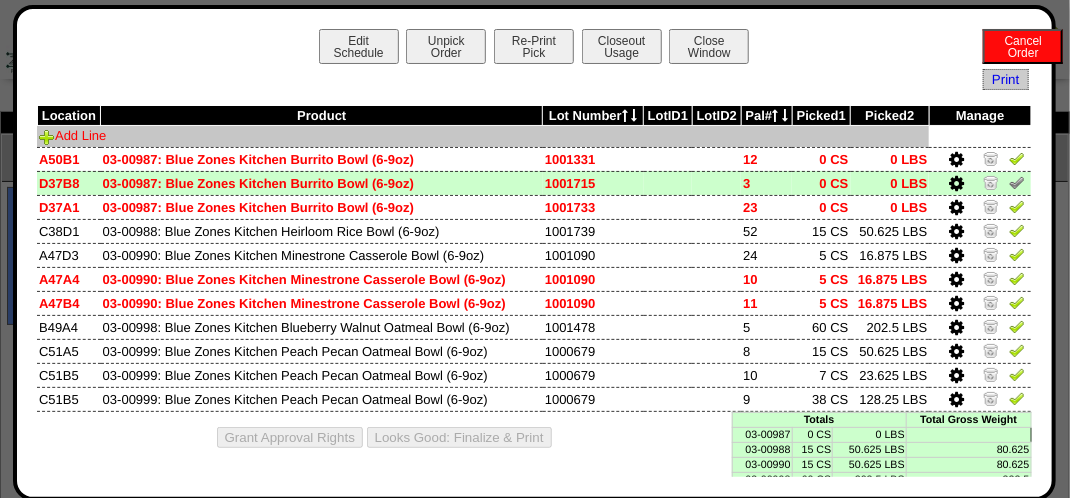 click on "Add Line" at bounding box center [72, 135] 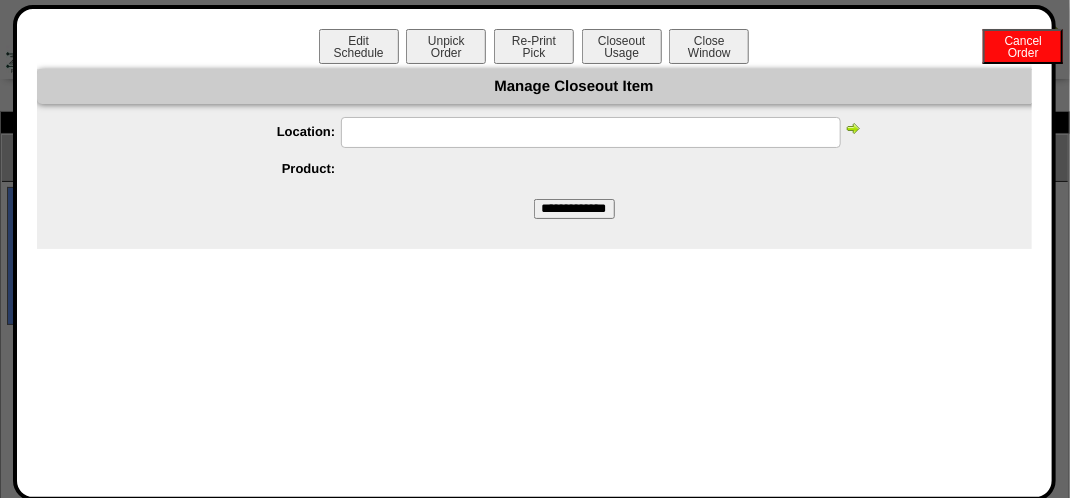click at bounding box center [591, 132] 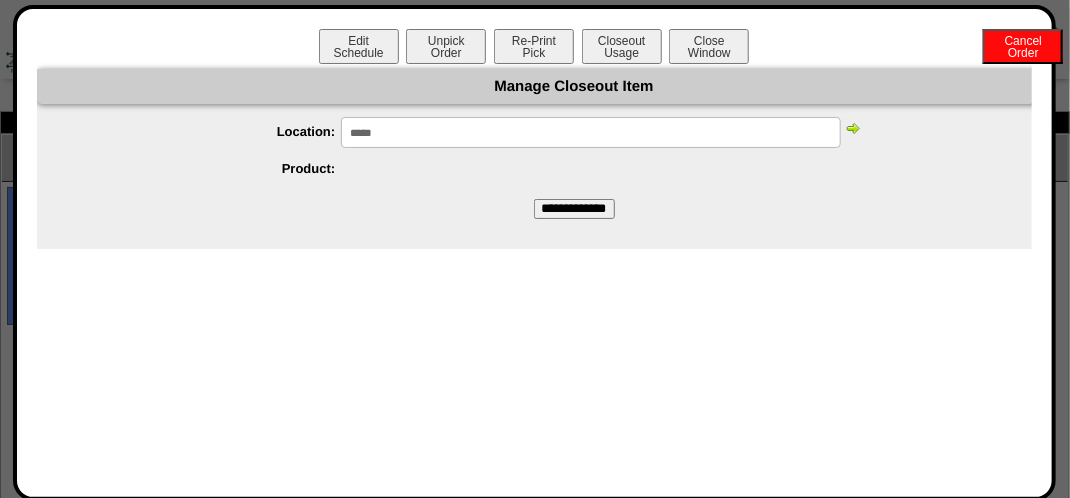type on "*****" 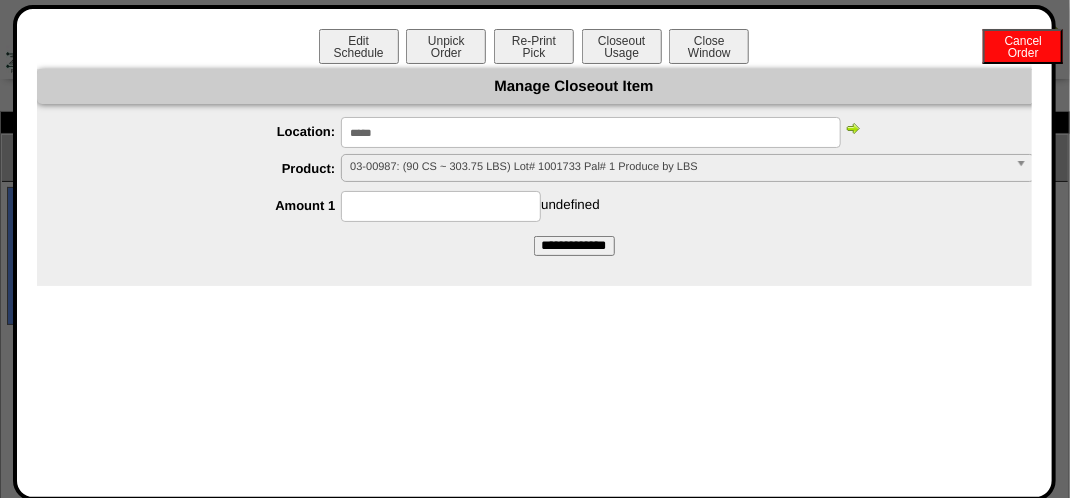 click at bounding box center (441, 206) 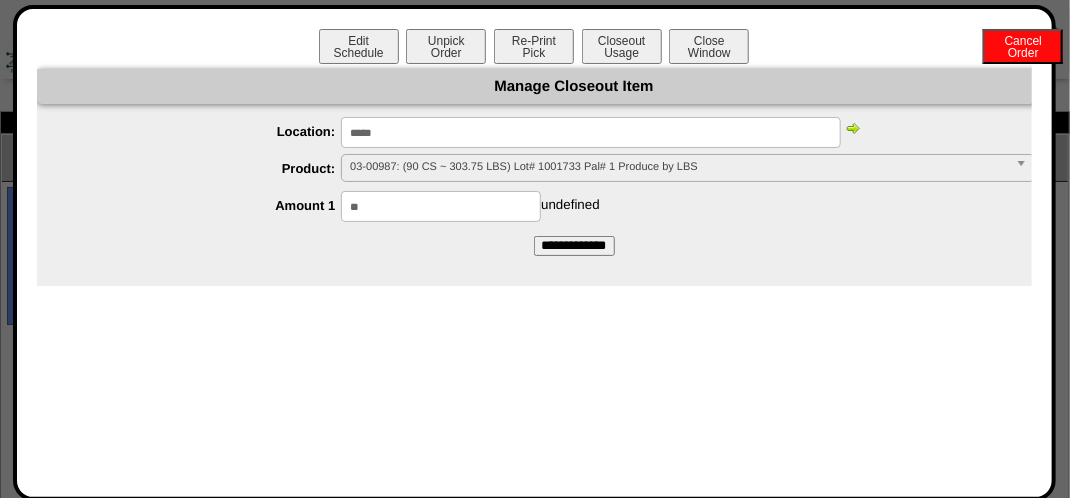 type on "**" 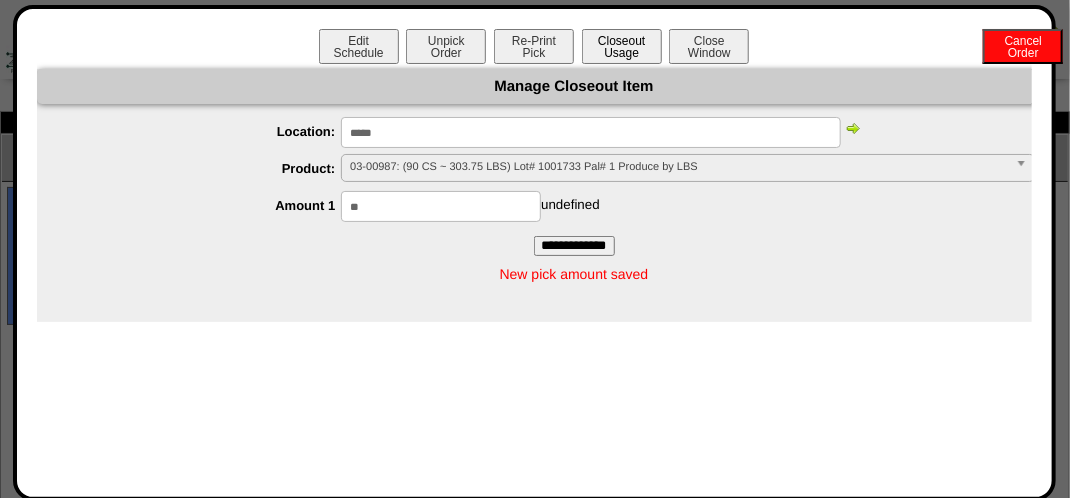 click on "Closeout Usage" at bounding box center [622, 46] 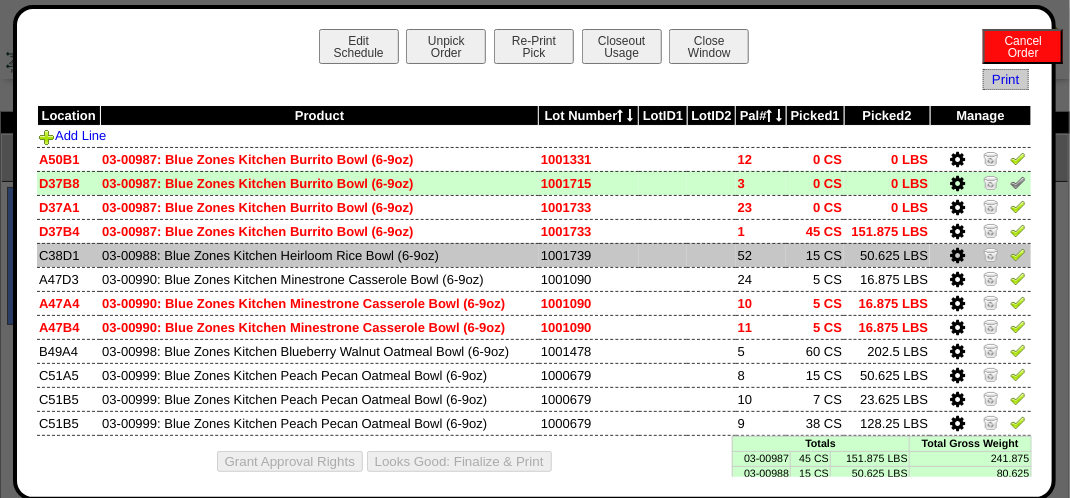 click at bounding box center (957, 256) 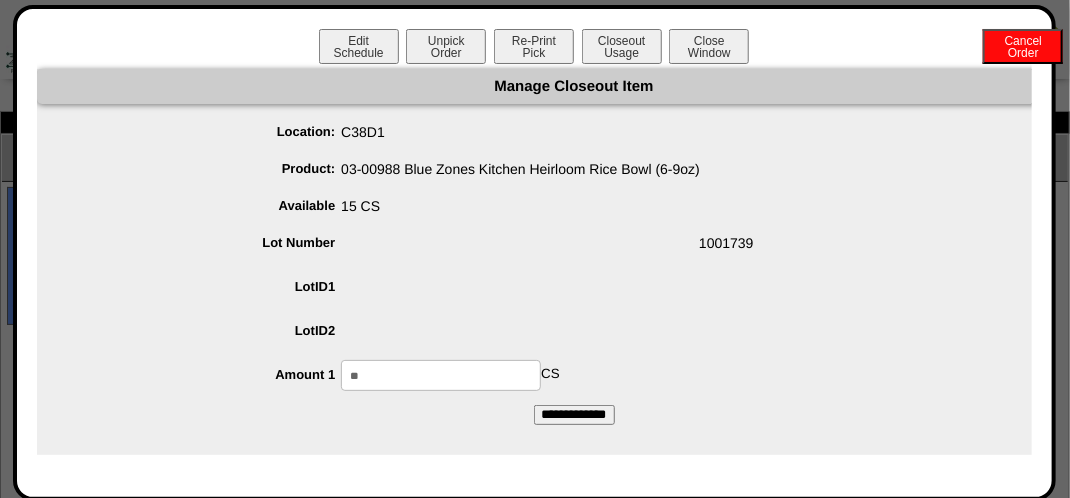 click on "**" at bounding box center [441, 375] 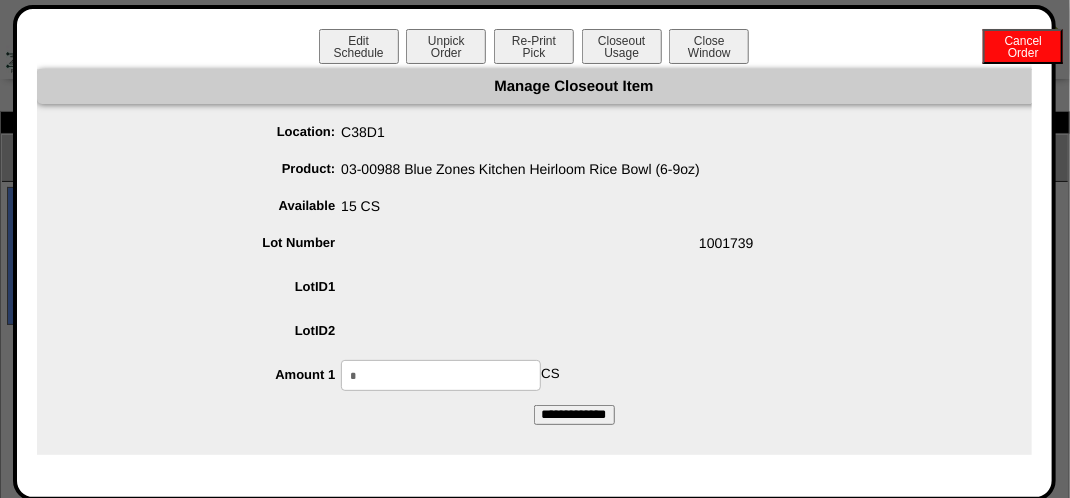 type on "*" 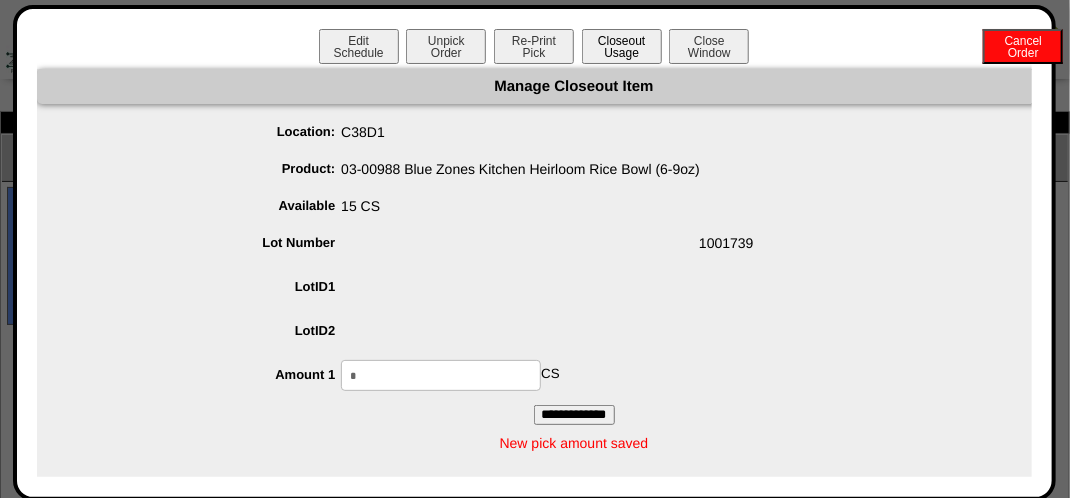 click on "Closeout Usage" at bounding box center (622, 46) 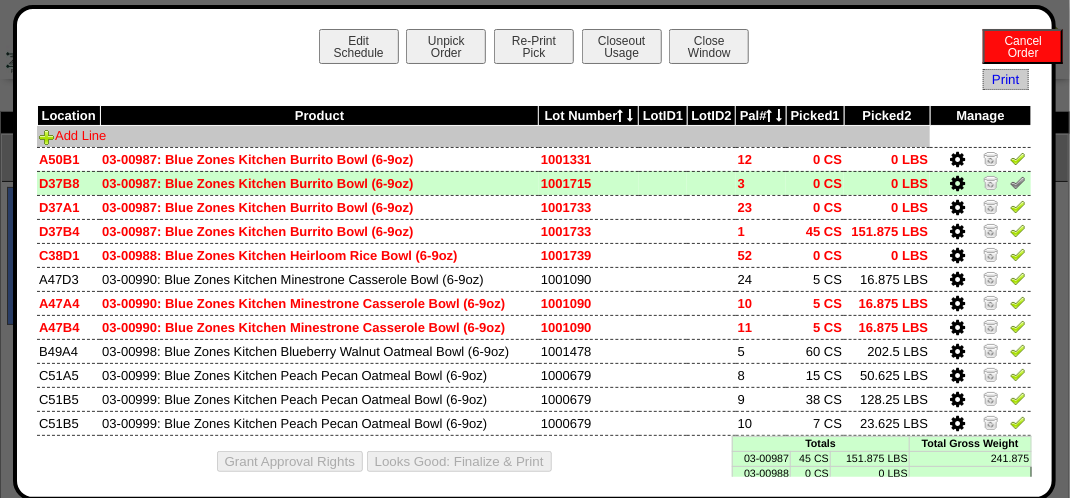 click on "Add Line" at bounding box center (72, 135) 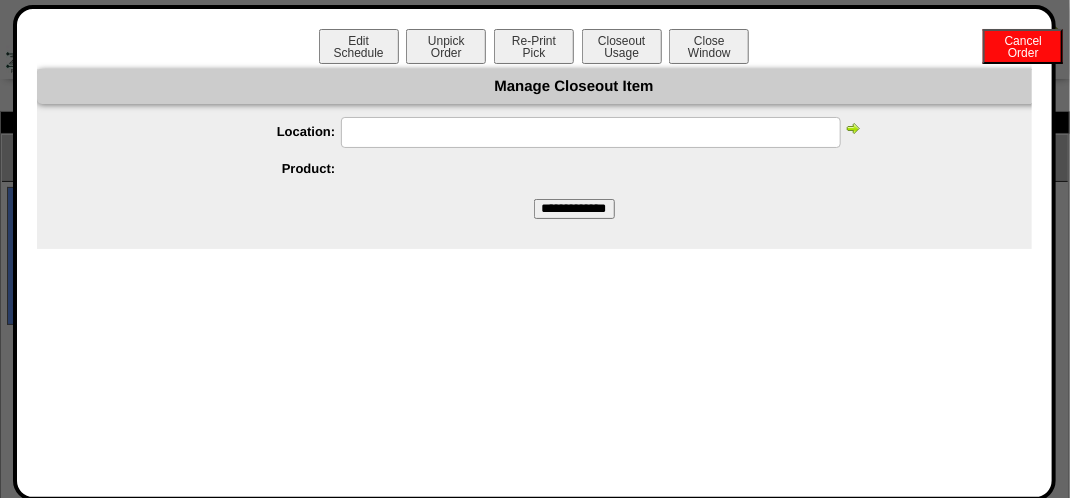 click at bounding box center (591, 132) 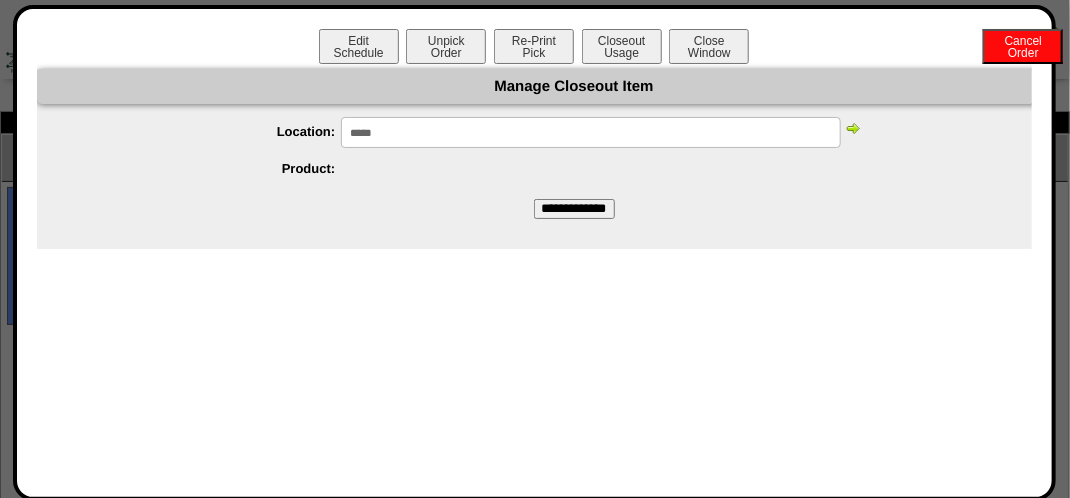 type on "*****" 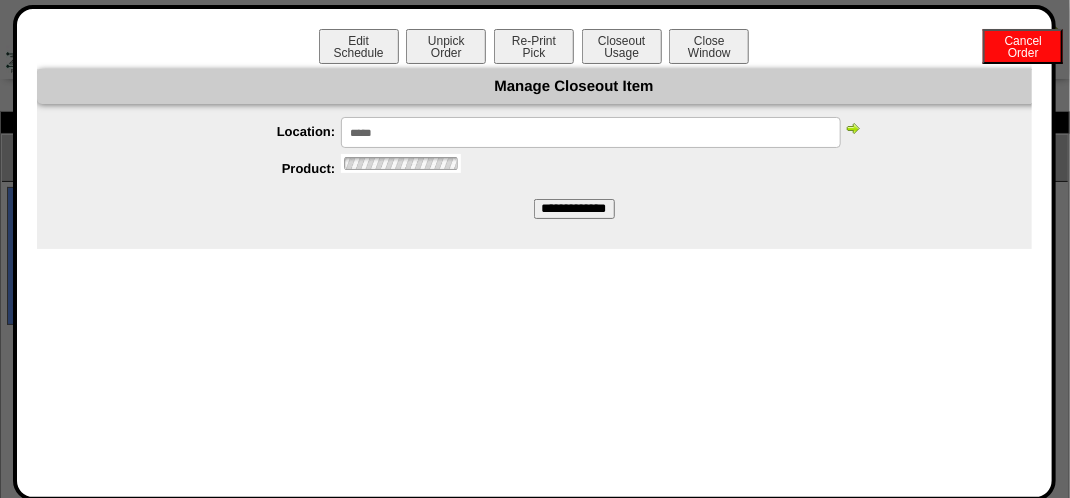 click at bounding box center (853, 128) 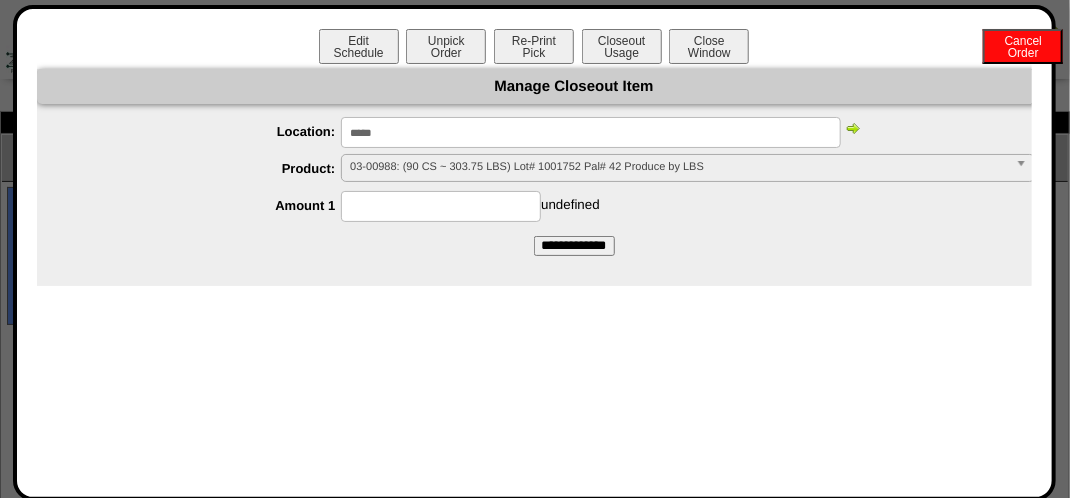 click at bounding box center (441, 206) 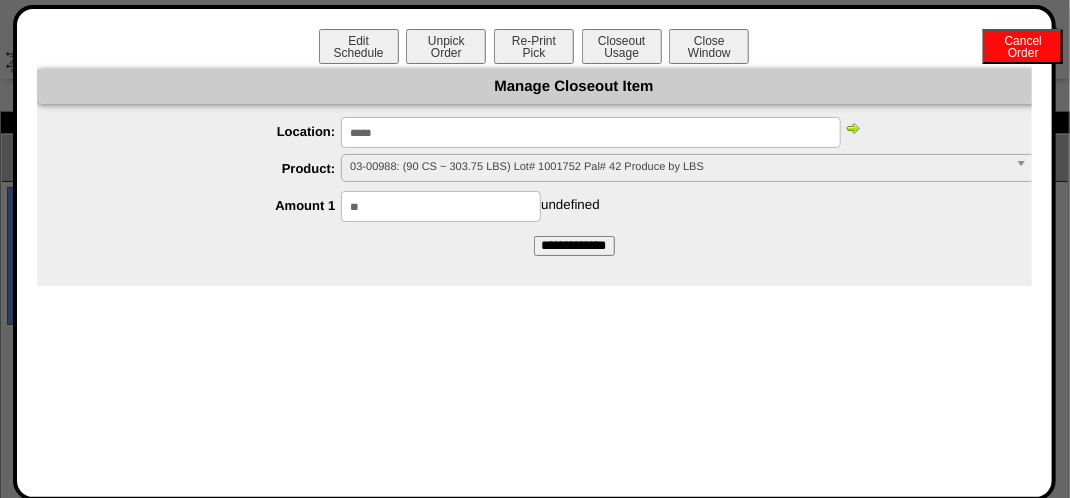 type on "**" 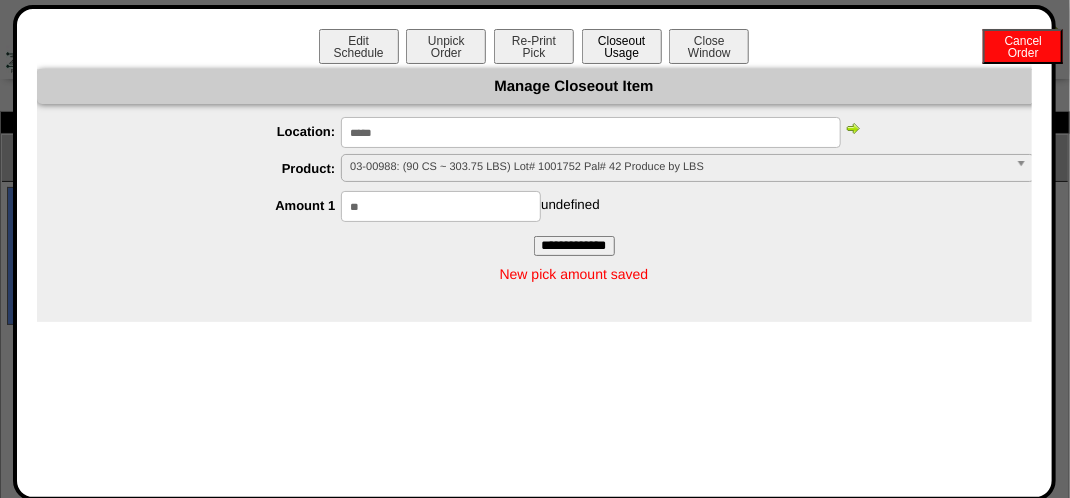 click on "Closeout Usage" at bounding box center [622, 46] 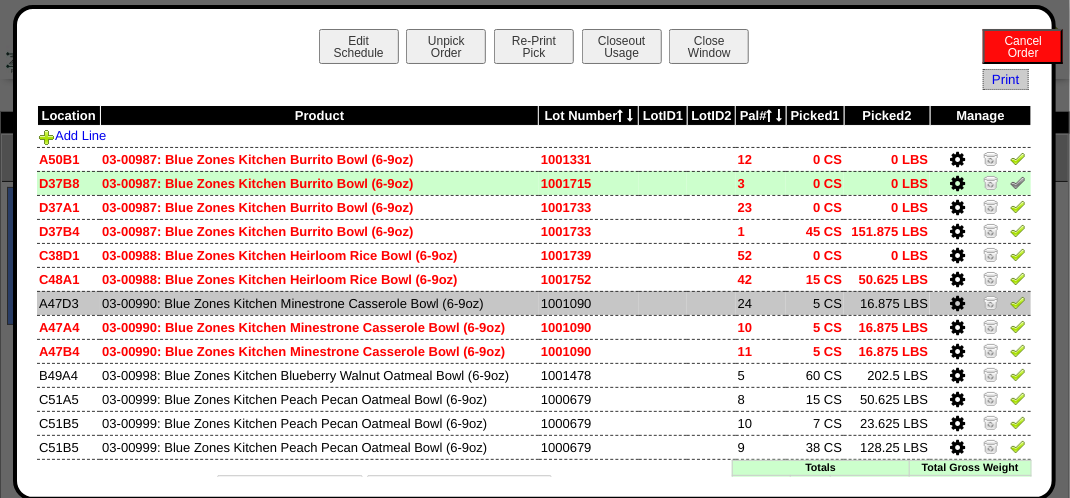 click at bounding box center (957, 304) 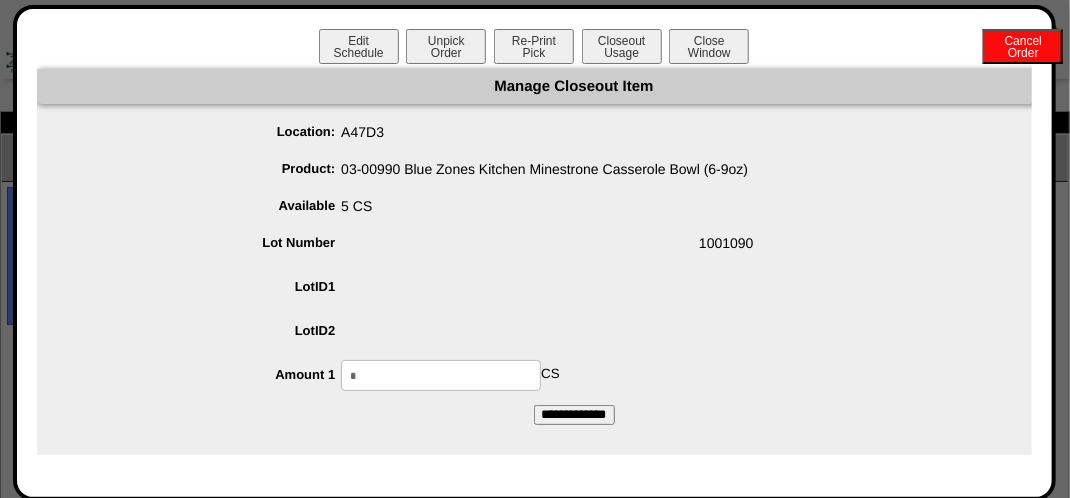 click on "*" at bounding box center (441, 375) 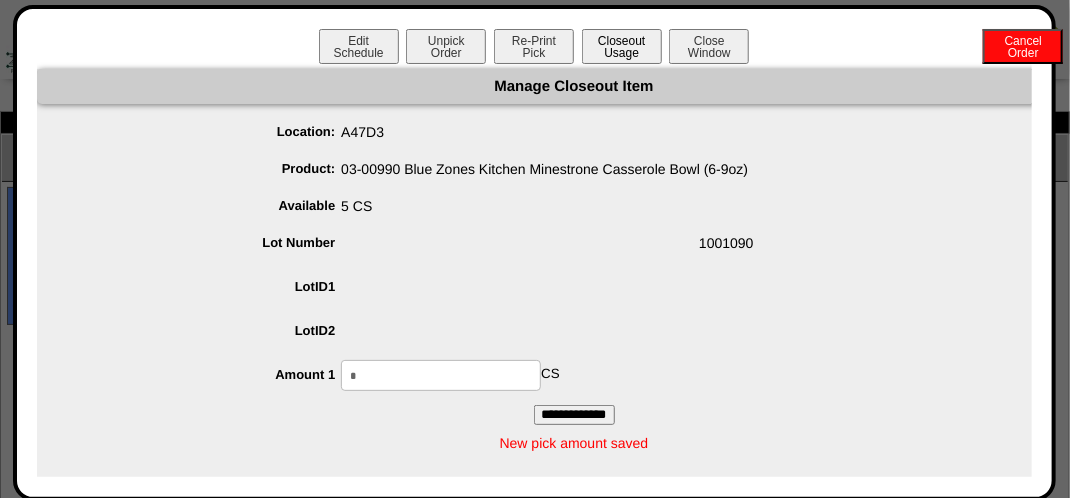 click on "Closeout Usage" at bounding box center [622, 46] 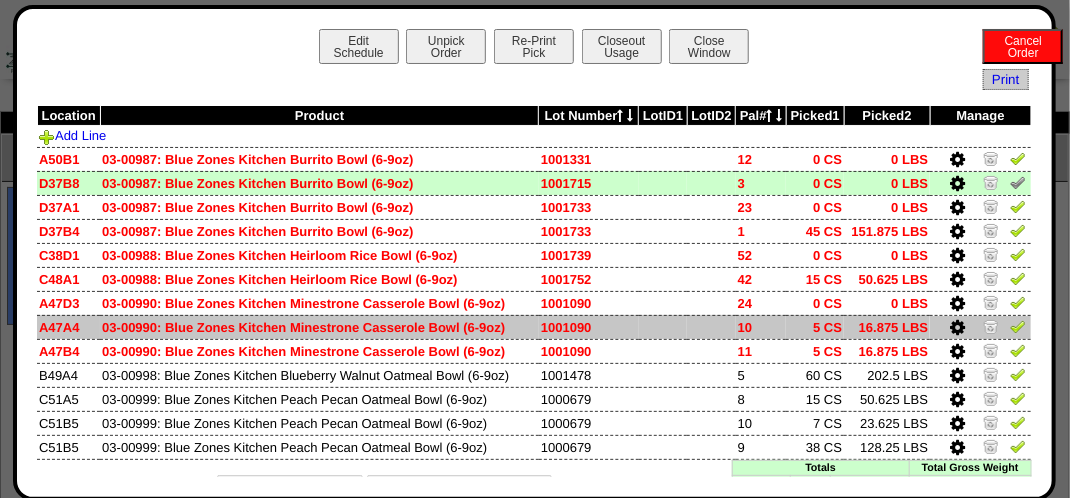 click at bounding box center (957, 328) 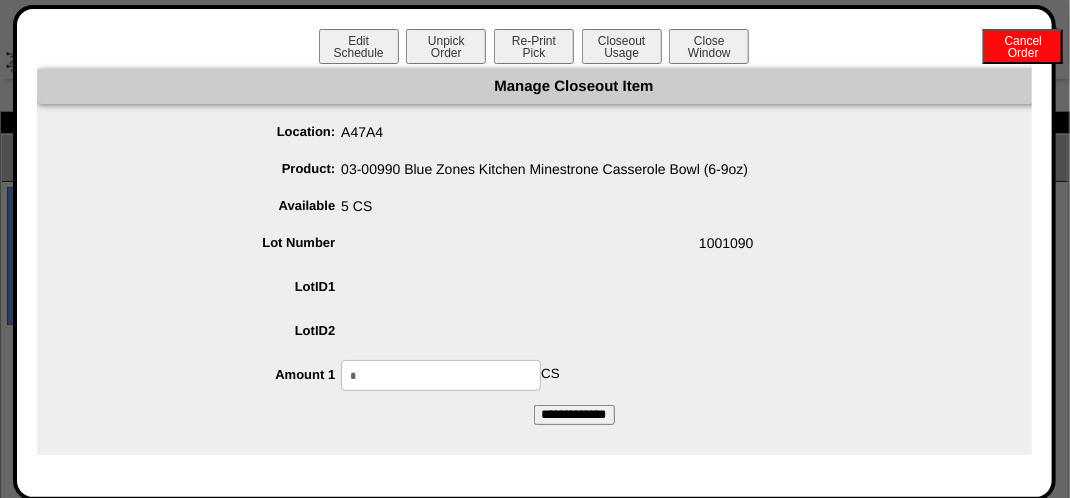 click on "*" at bounding box center [441, 375] 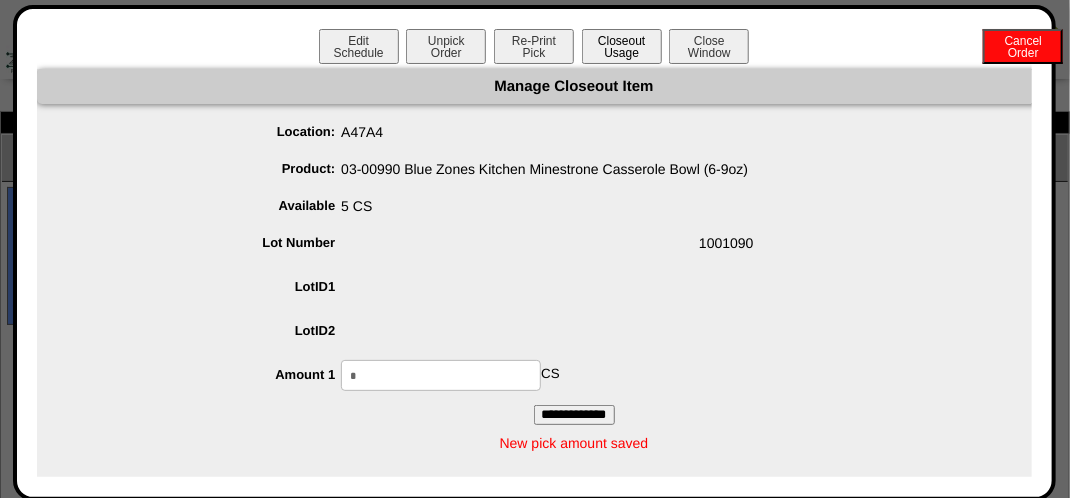 click on "Closeout Usage" at bounding box center [622, 46] 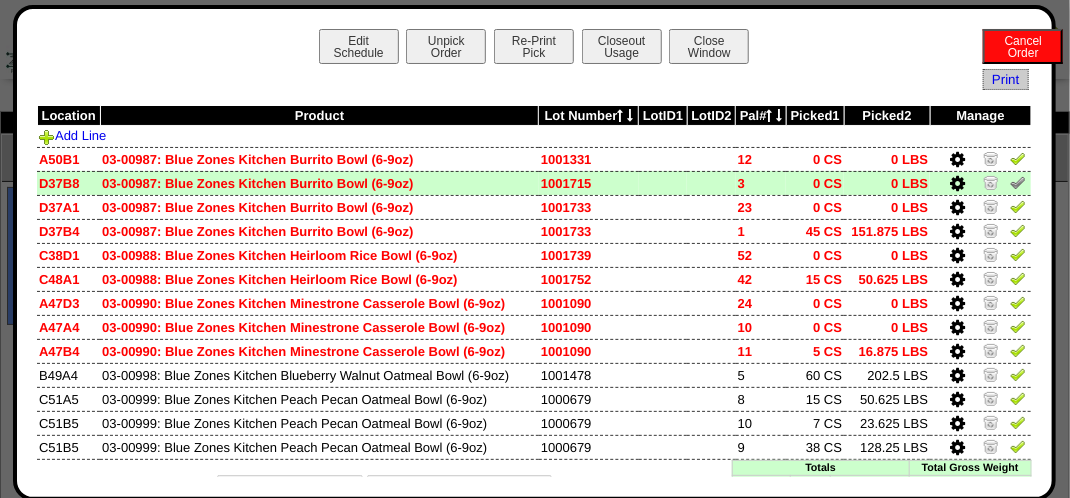 click at bounding box center [957, 352] 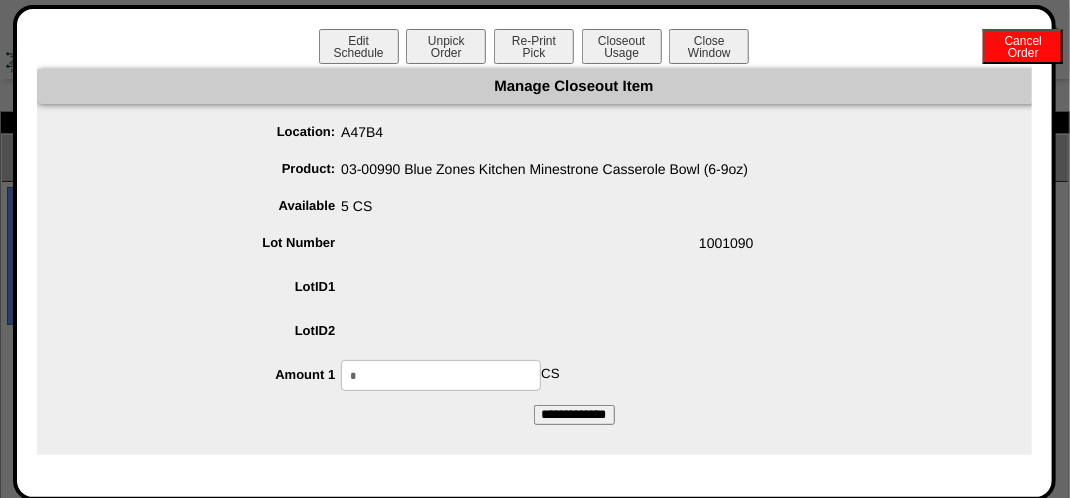drag, startPoint x: 384, startPoint y: 384, endPoint x: 381, endPoint y: 370, distance: 14.3178215 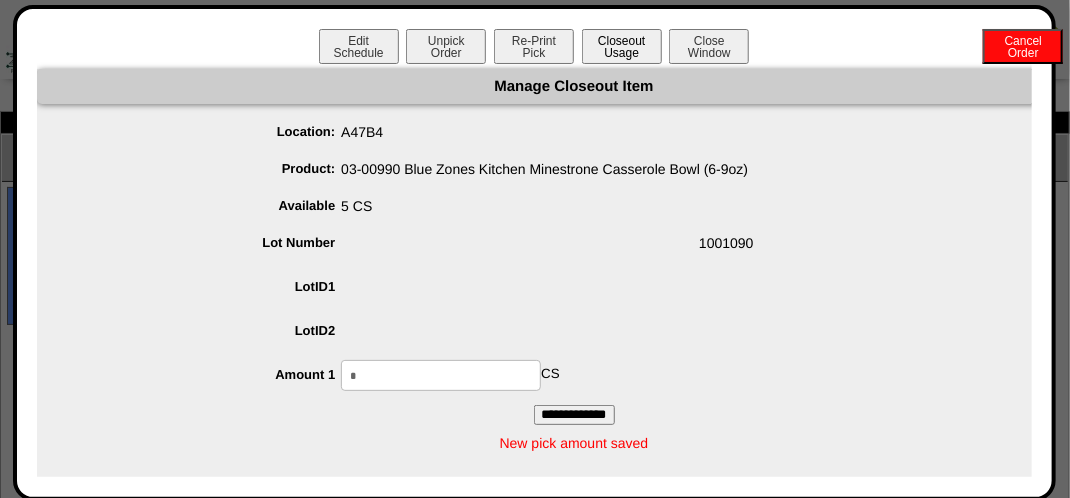 click on "Closeout Usage" at bounding box center [622, 46] 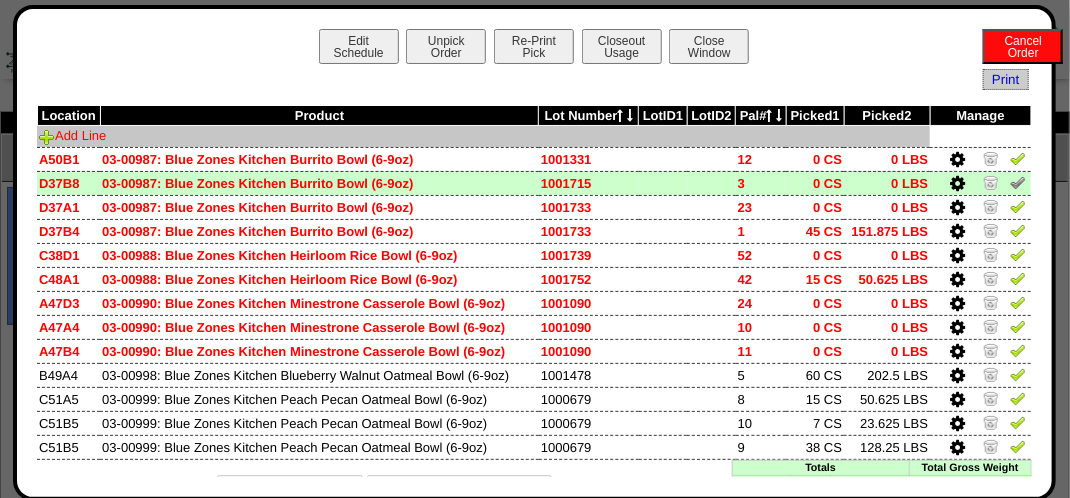 click on "Add Line" at bounding box center (72, 135) 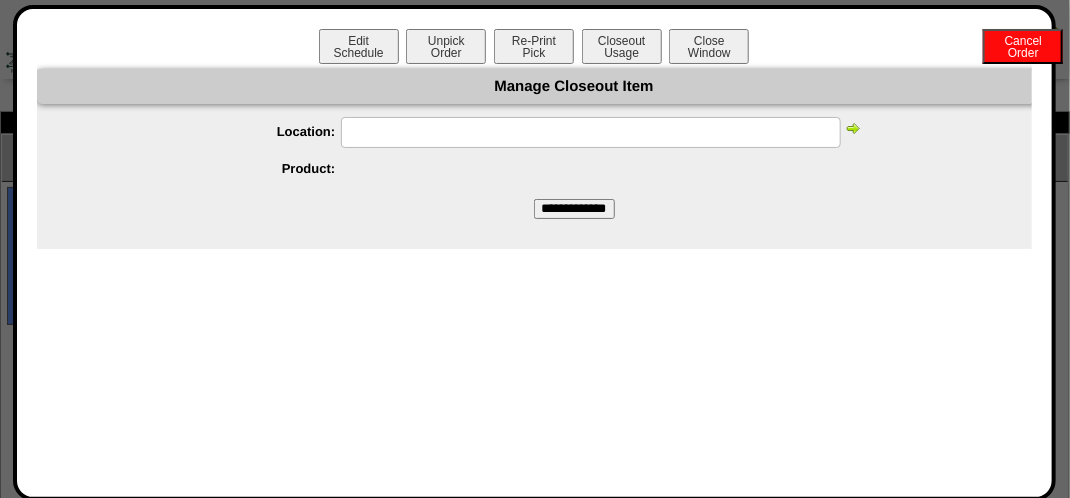 click at bounding box center [591, 132] 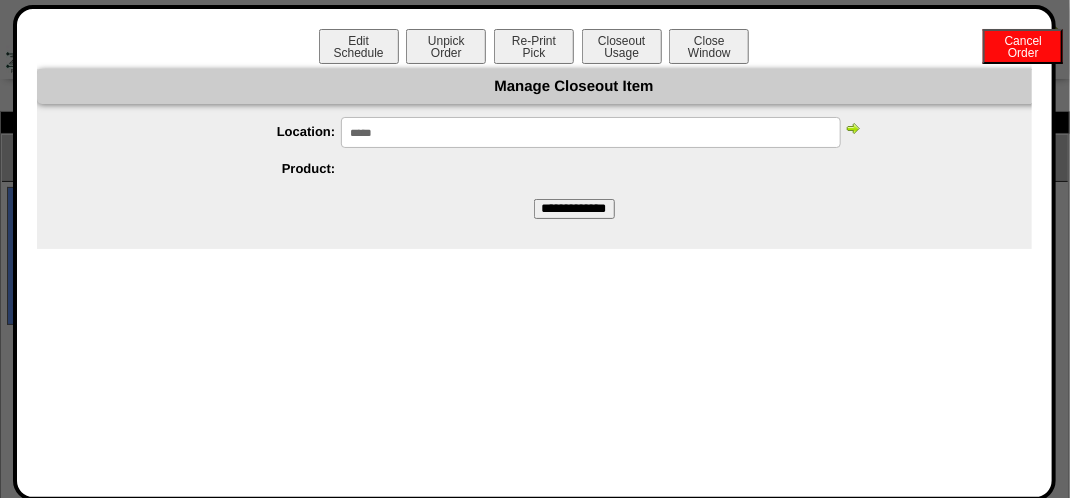 type on "*****" 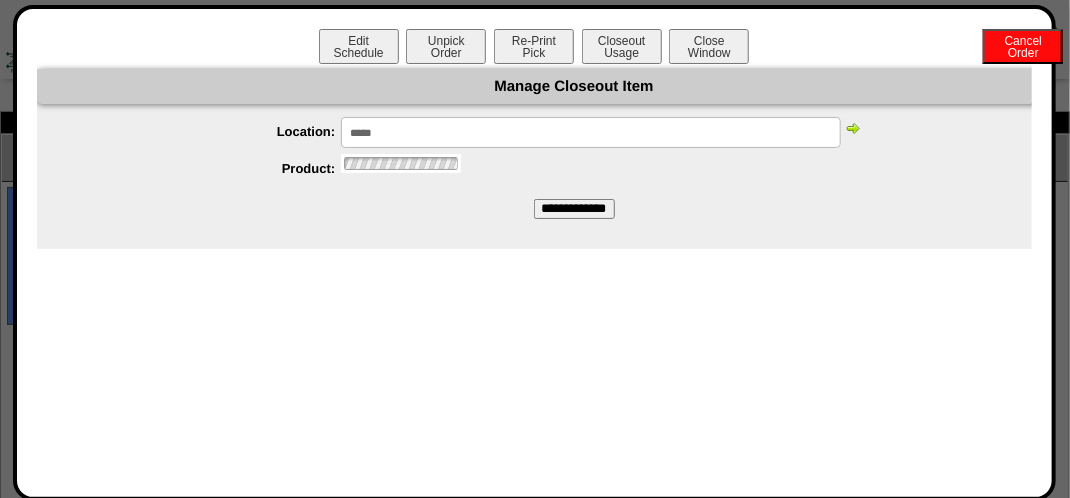 click at bounding box center [853, 128] 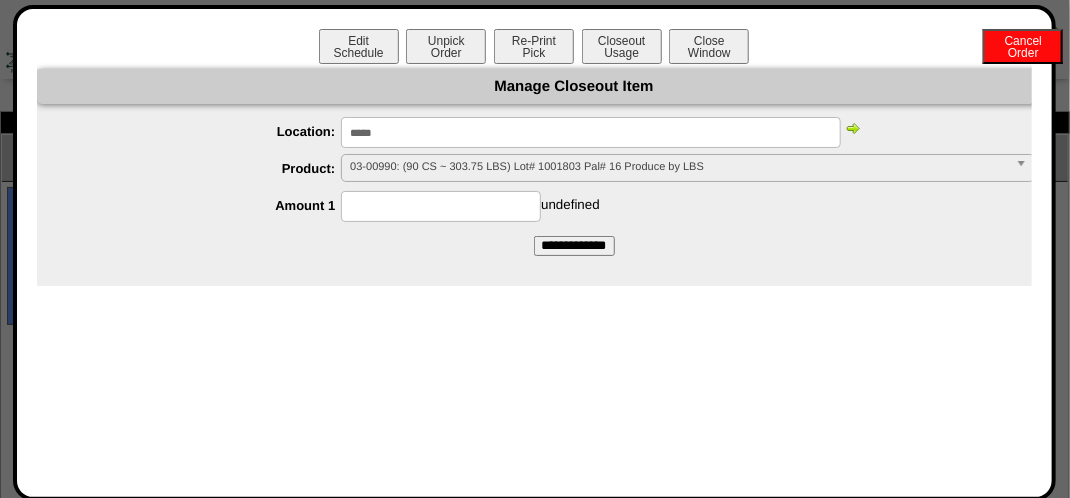 drag, startPoint x: 400, startPoint y: 204, endPoint x: 431, endPoint y: 186, distance: 35.846897 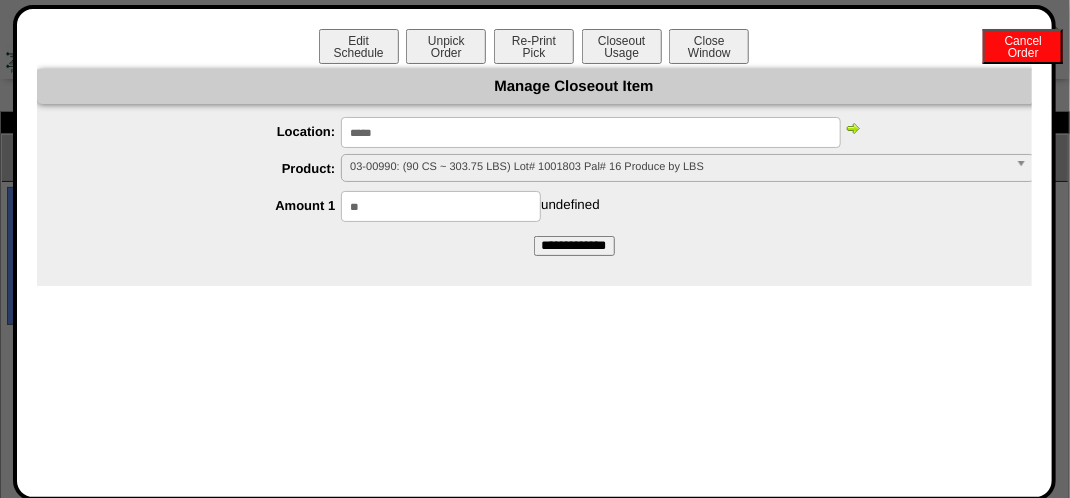 type on "**" 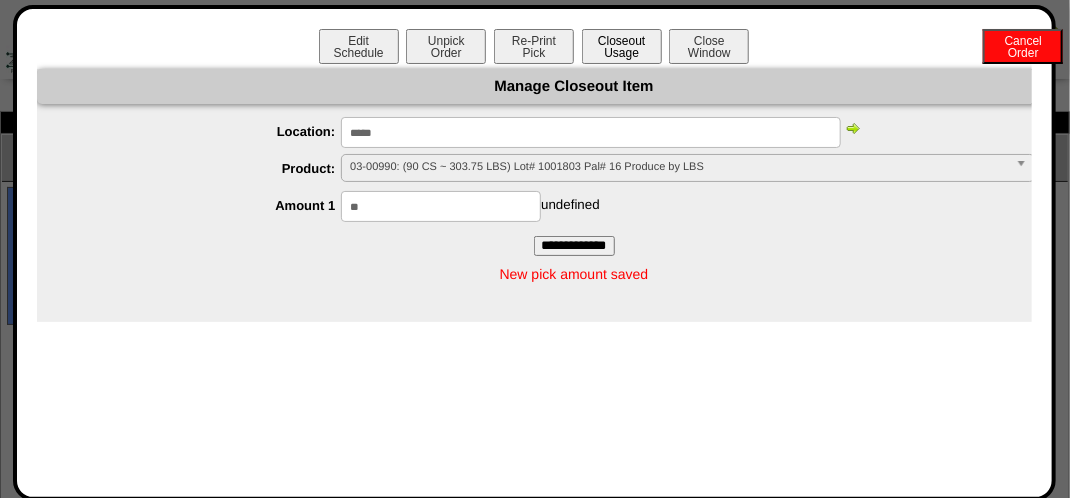 click on "Closeout Usage" at bounding box center [622, 46] 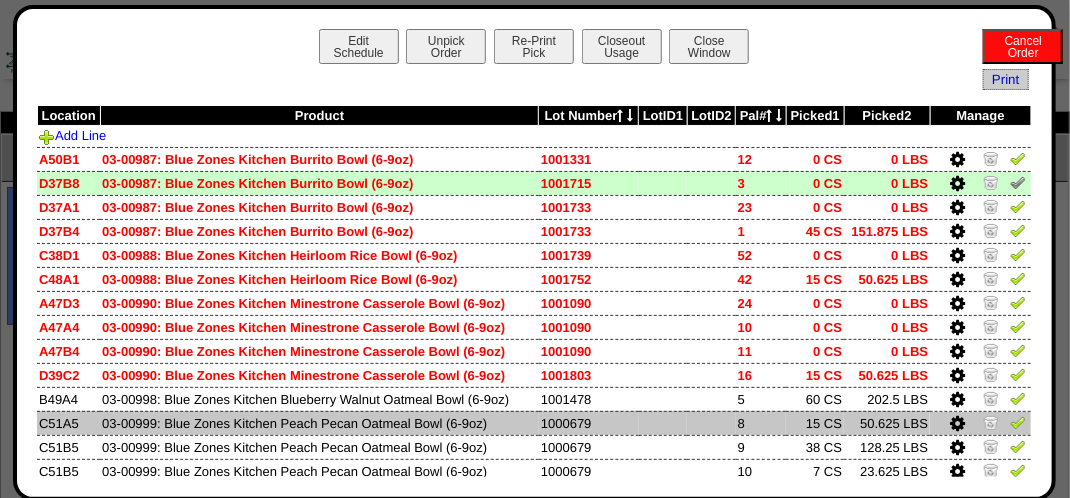 click at bounding box center [957, 424] 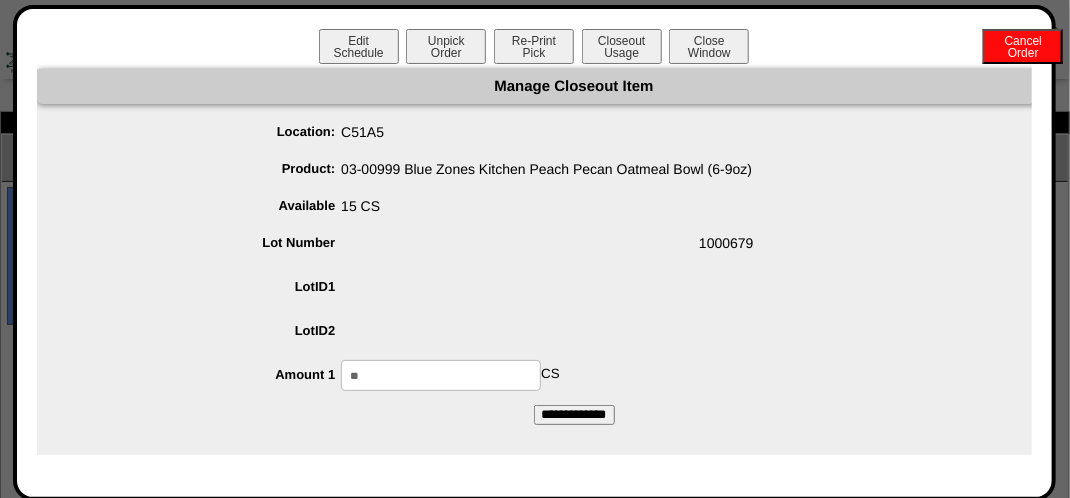 drag, startPoint x: 411, startPoint y: 382, endPoint x: 419, endPoint y: 370, distance: 14.422205 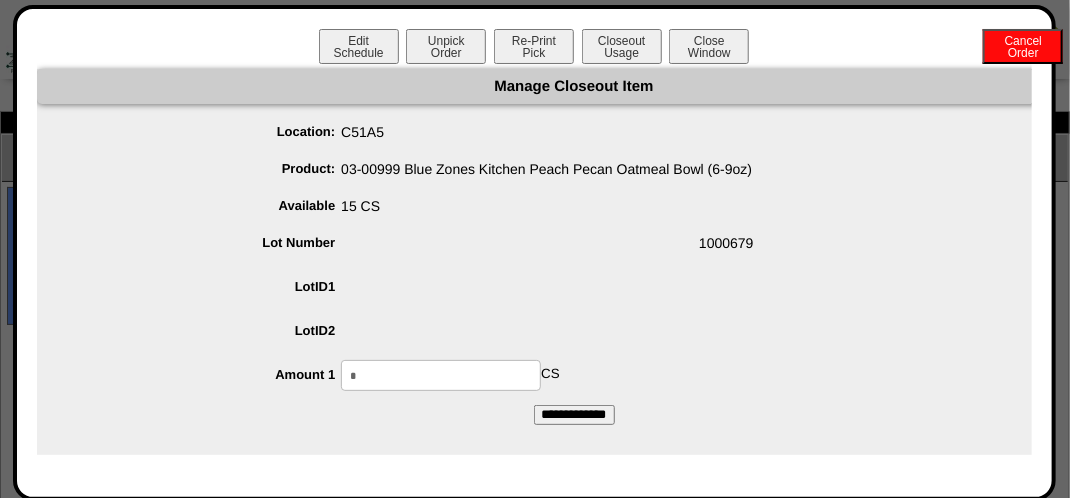 type on "*" 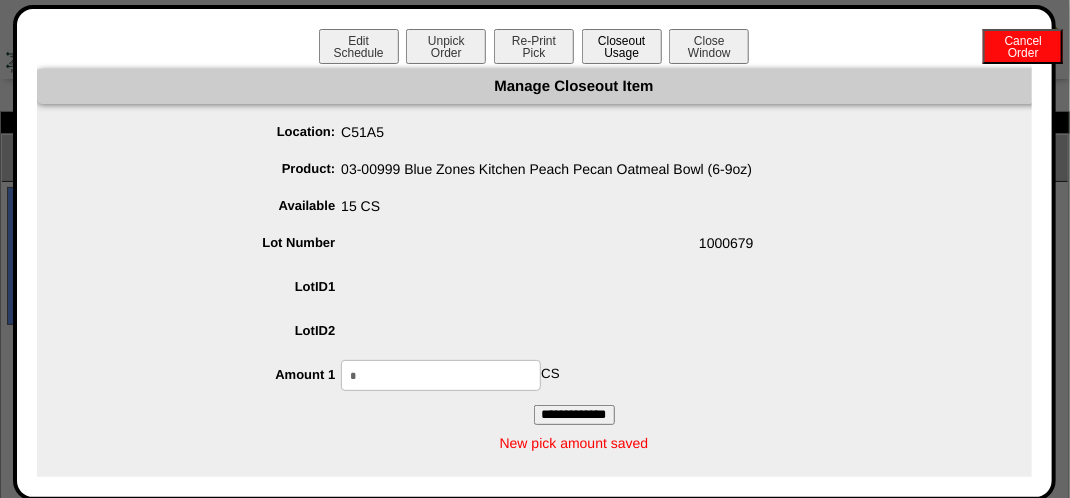 click on "Closeout Usage" at bounding box center (622, 46) 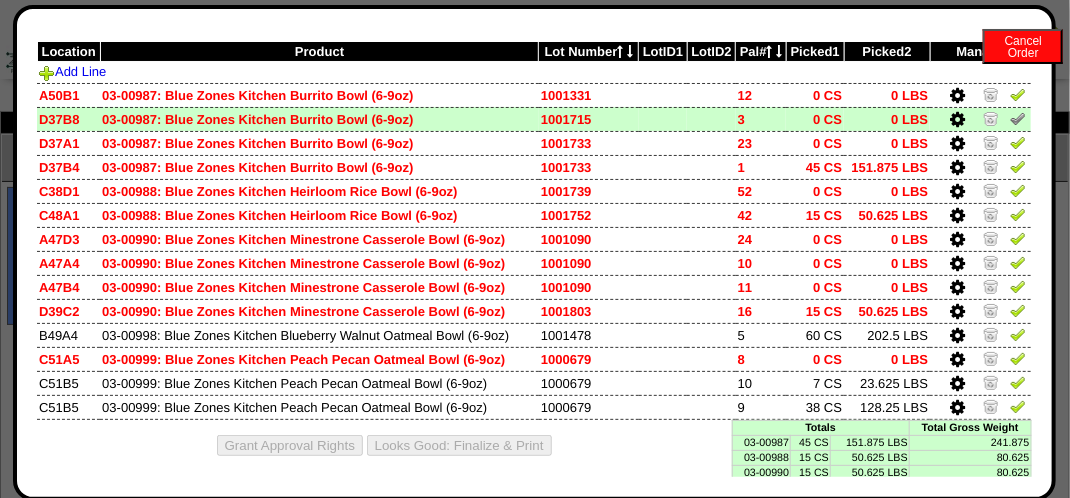 scroll, scrollTop: 97, scrollLeft: 0, axis: vertical 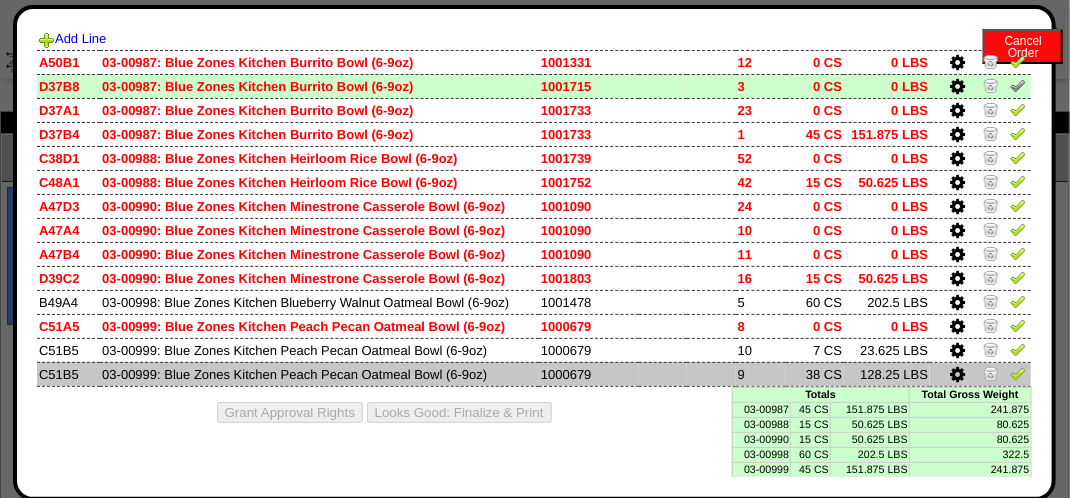 click at bounding box center [957, 375] 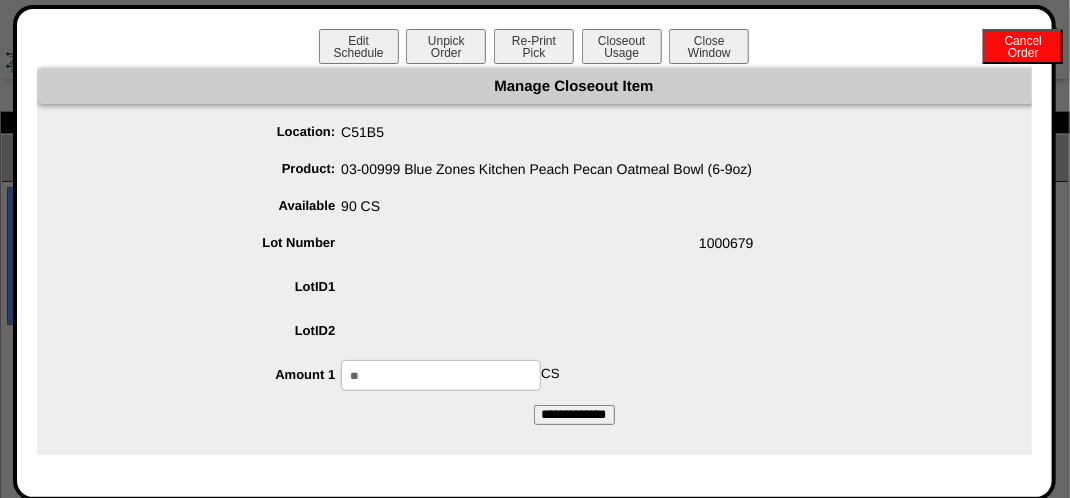 click on "**" at bounding box center [441, 375] 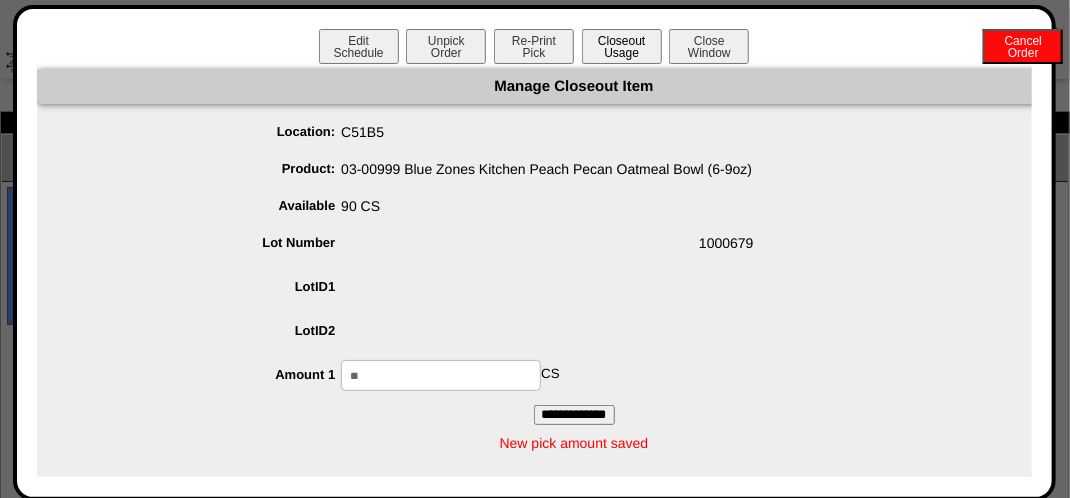 click on "Closeout Usage" at bounding box center [622, 46] 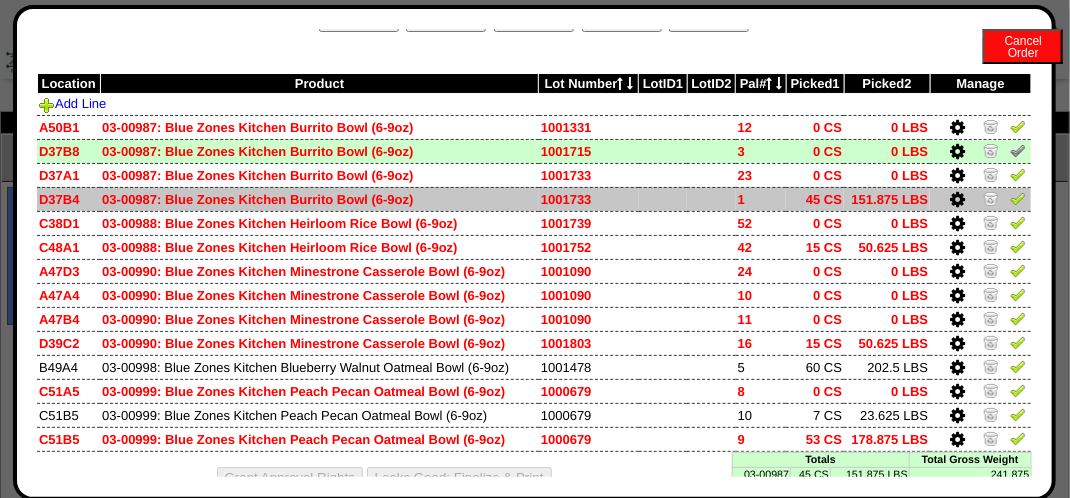 scroll, scrollTop: 0, scrollLeft: 0, axis: both 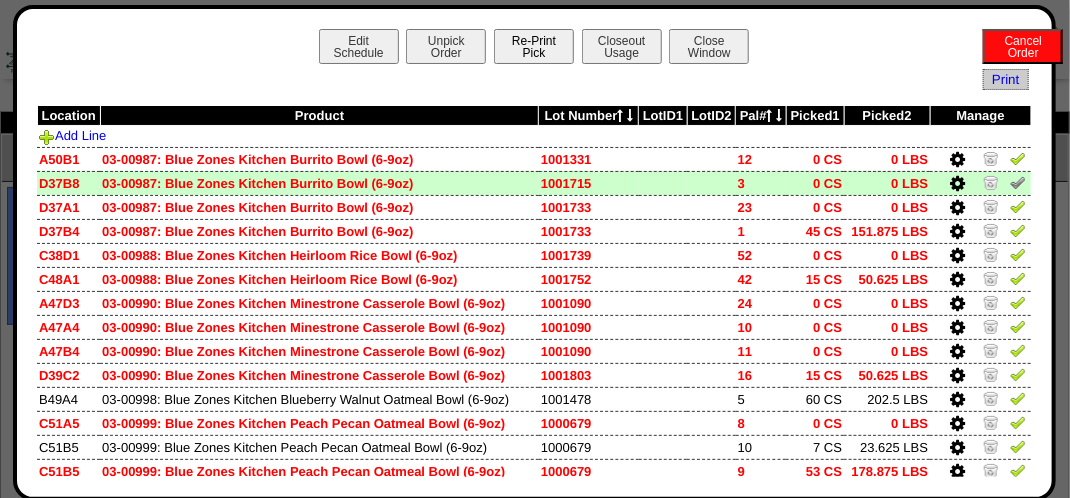 click on "Re-Print Pick" at bounding box center [534, 46] 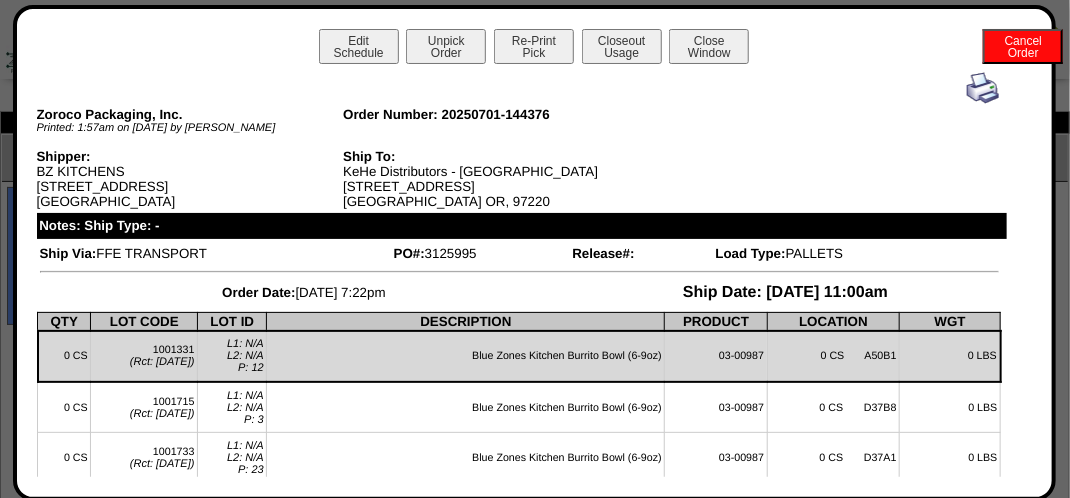 click at bounding box center (983, 88) 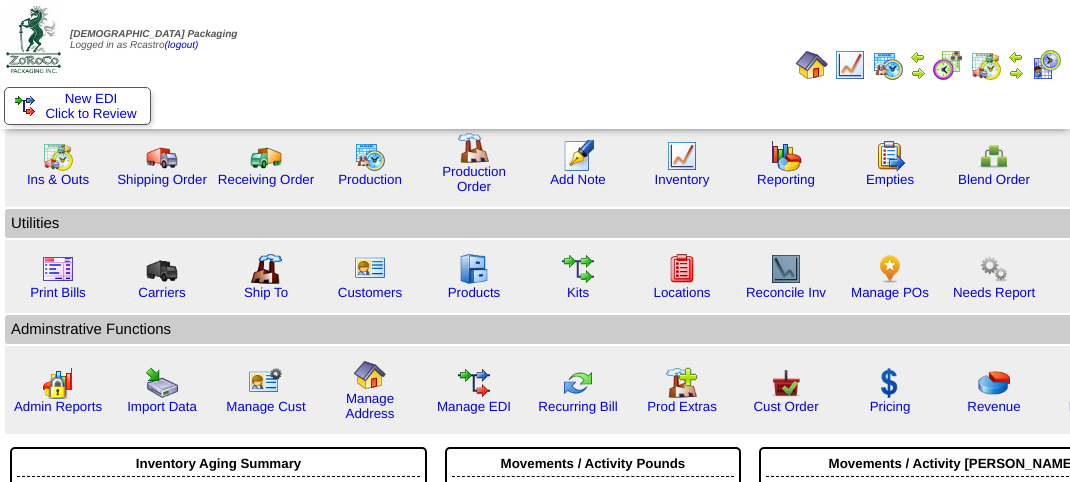 scroll, scrollTop: 0, scrollLeft: 0, axis: both 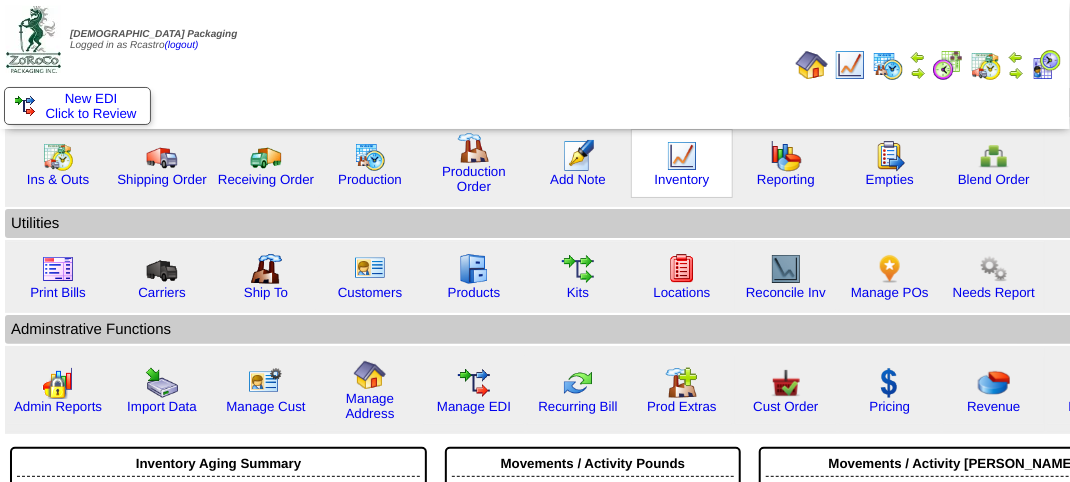 click at bounding box center (682, 156) 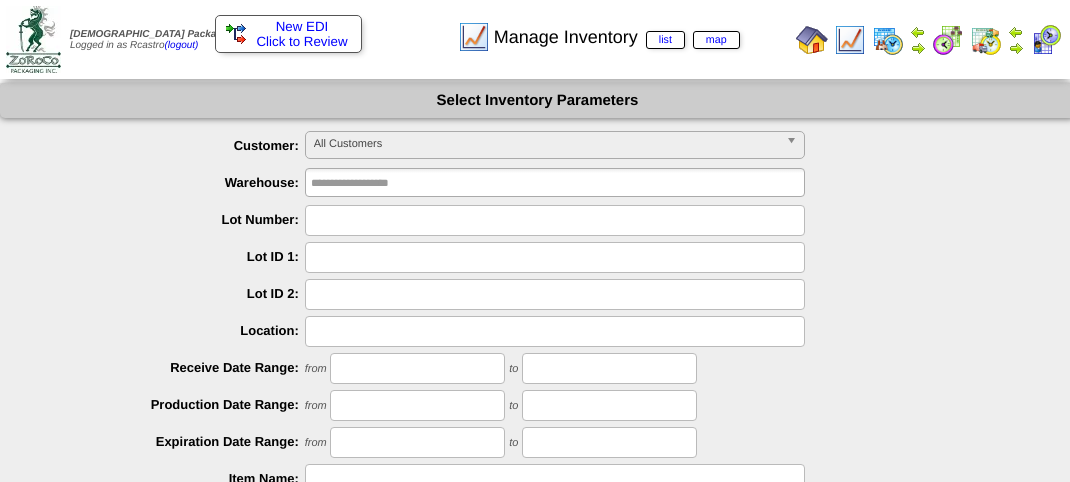 scroll, scrollTop: 0, scrollLeft: 0, axis: both 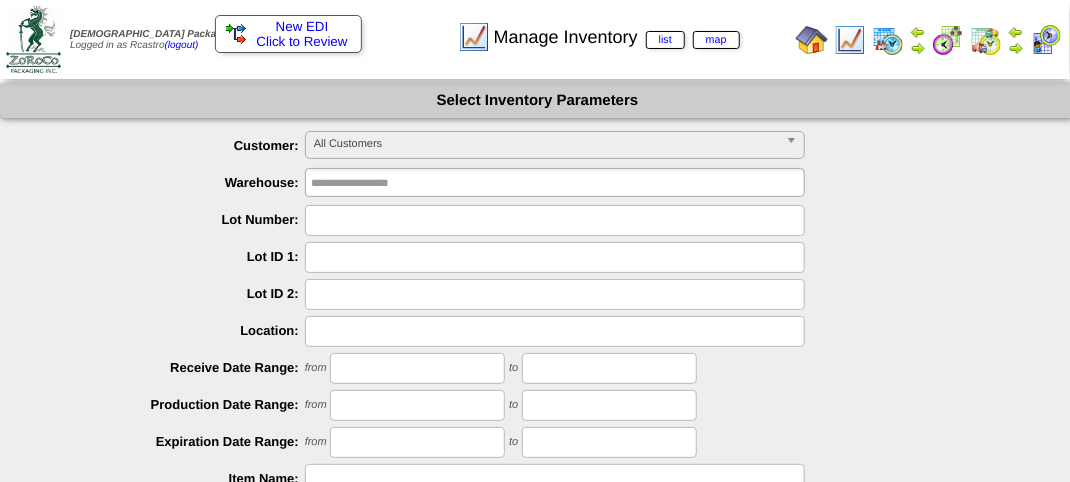 click on "All Customers" at bounding box center [546, 144] 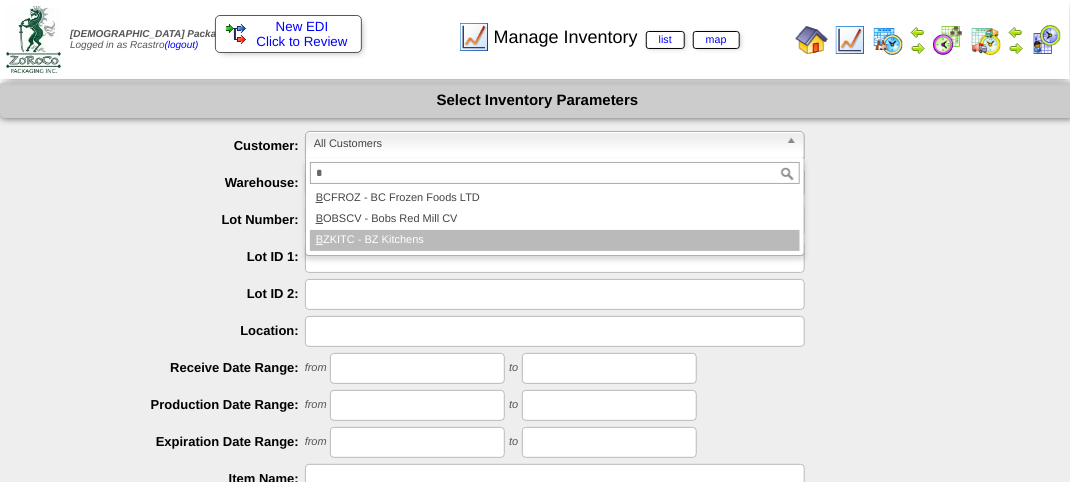 type on "*" 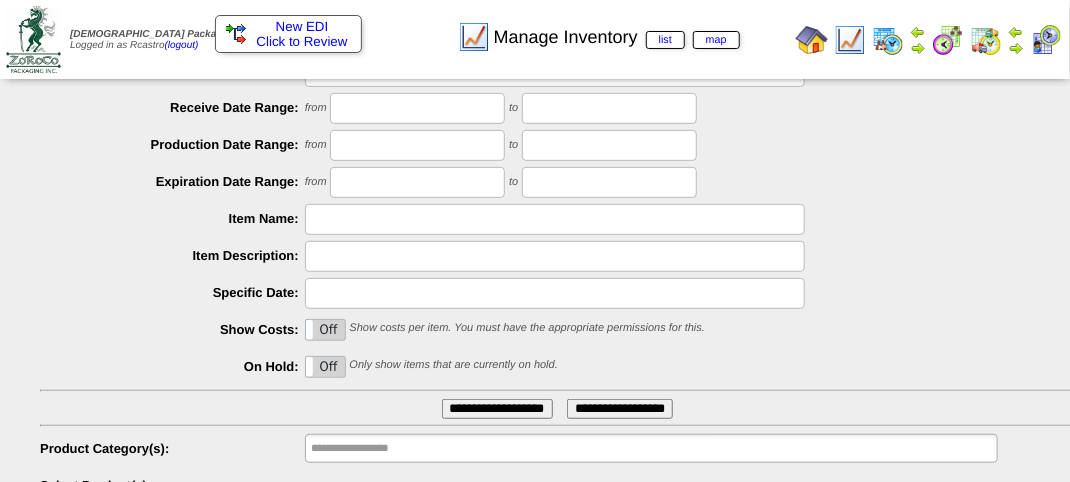 scroll, scrollTop: 351, scrollLeft: 0, axis: vertical 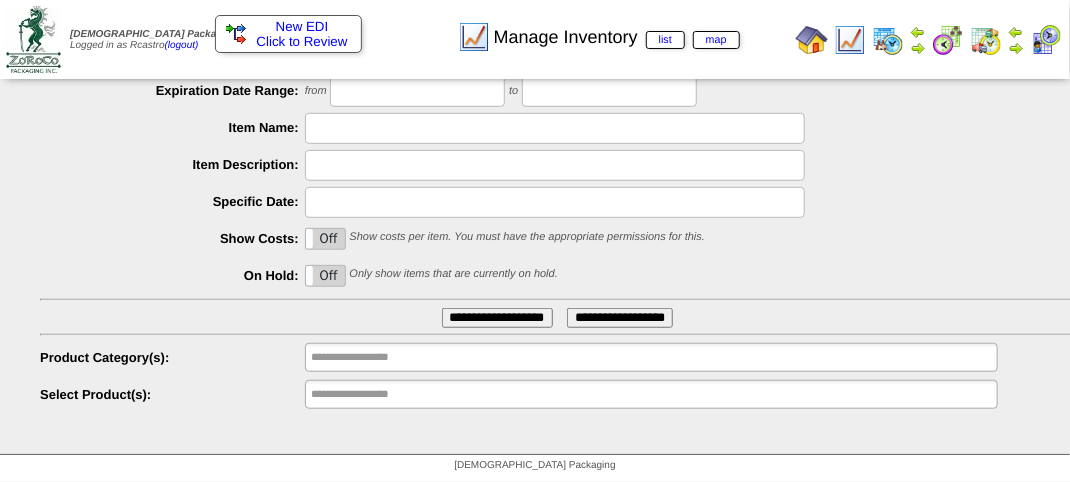 type 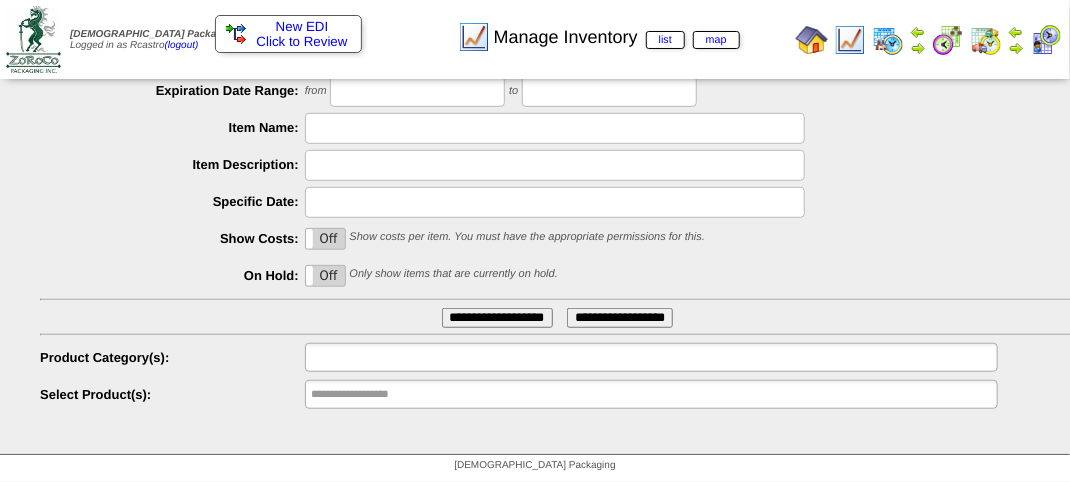 click at bounding box center (375, 357) 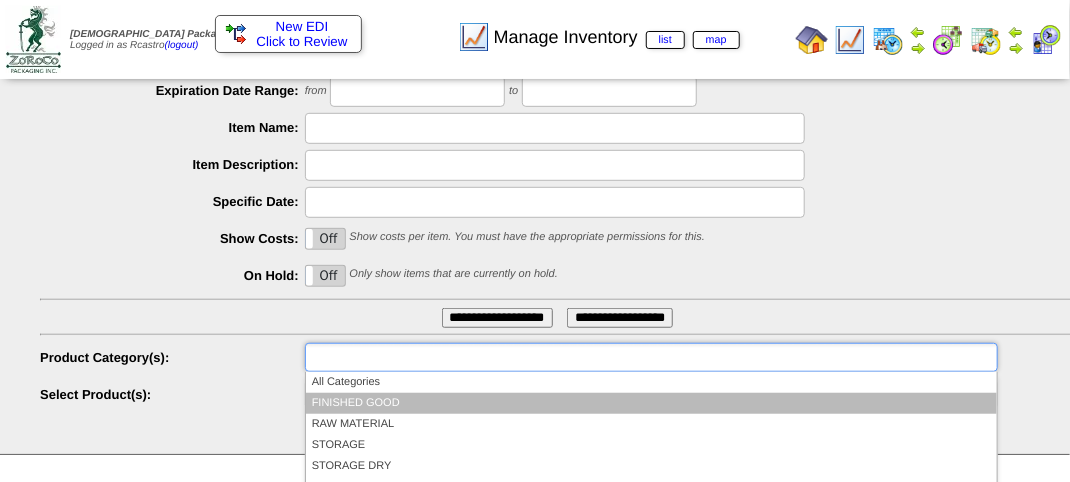 click on "FINISHED GOOD" at bounding box center [651, 403] 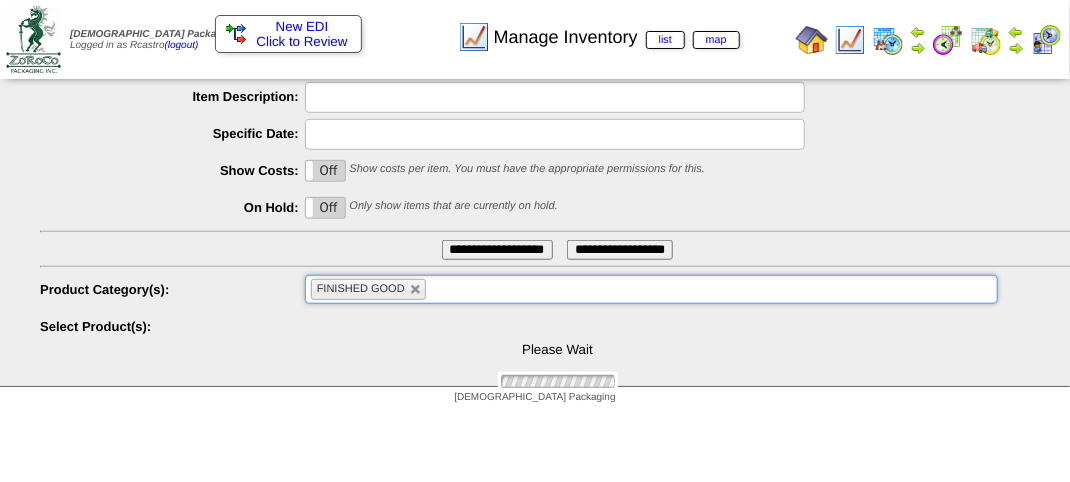 scroll, scrollTop: 481, scrollLeft: 0, axis: vertical 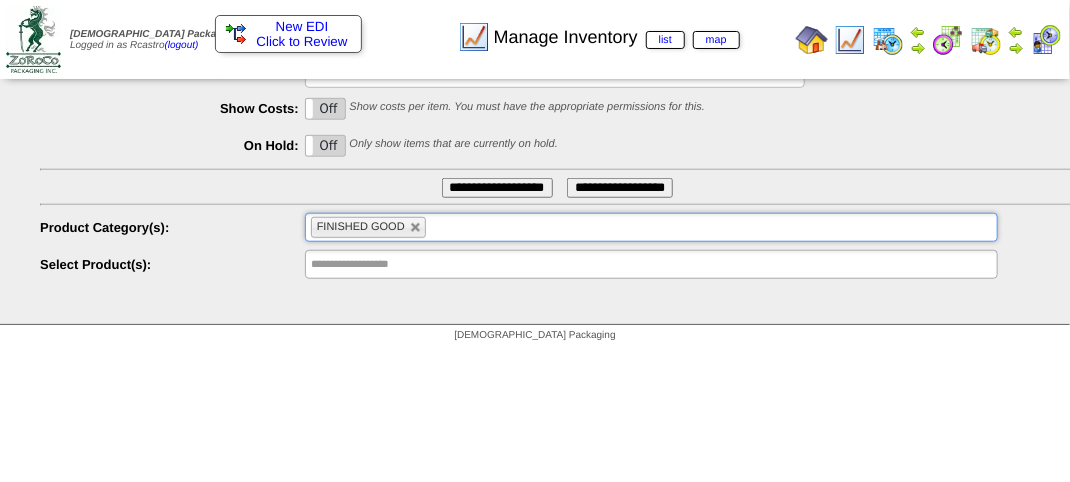 type 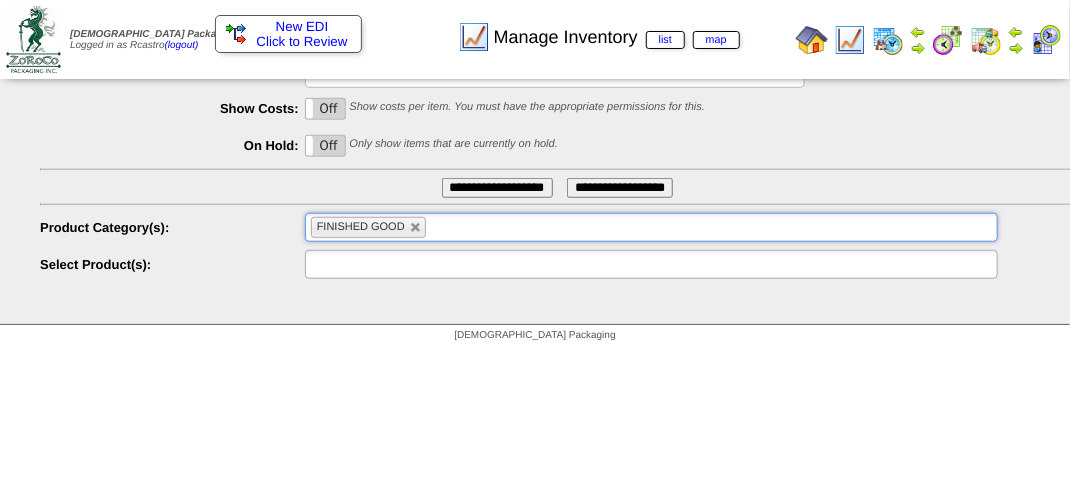 click at bounding box center (375, 264) 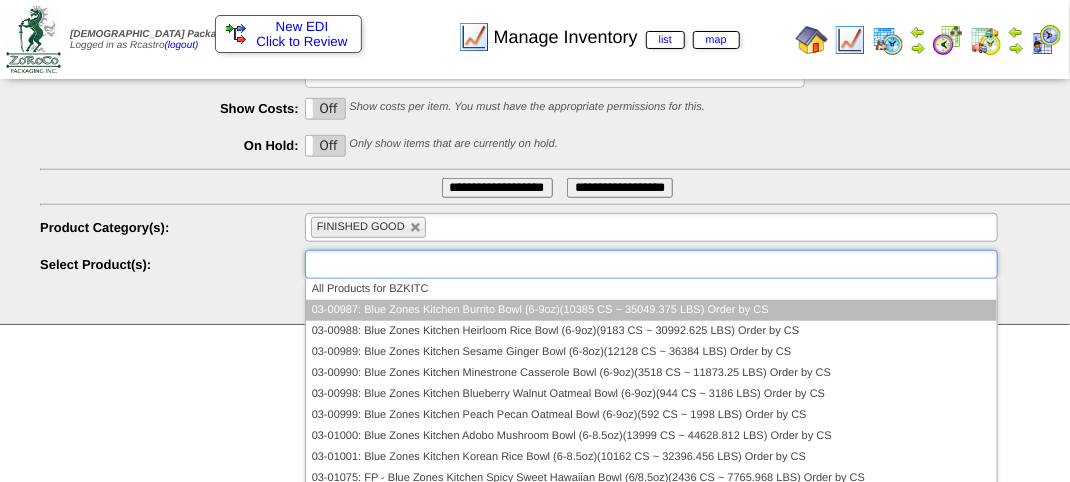 click on "03-00987: Blue Zones Kitchen Burrito Bowl (6-9oz)(10385 CS ~ 35049.375 LBS) Order by CS" at bounding box center [651, 310] 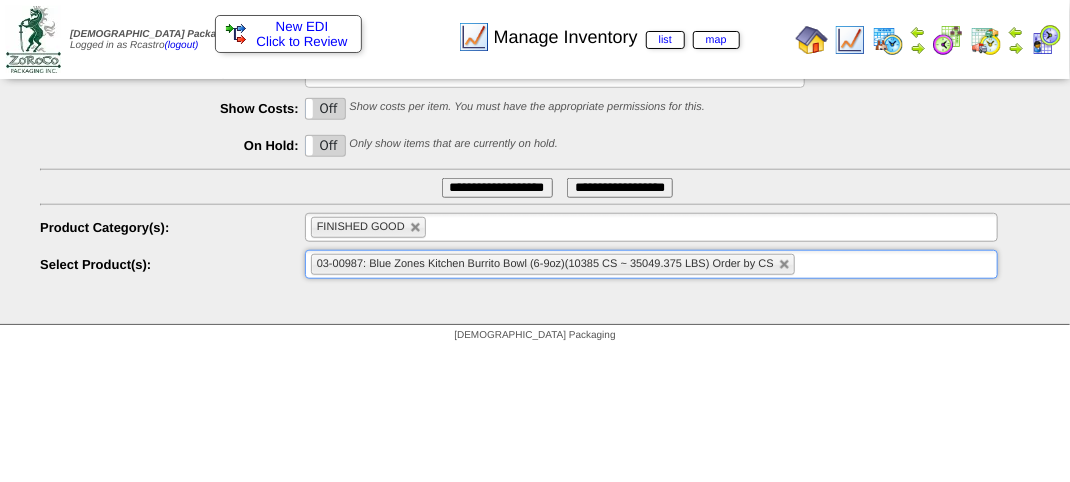 click at bounding box center [557, 205] 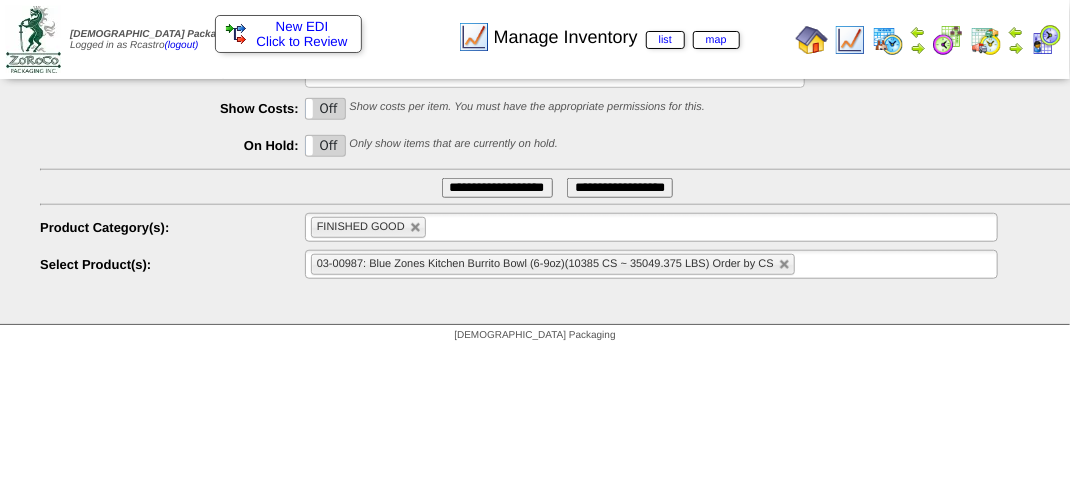 click at bounding box center [557, 170] 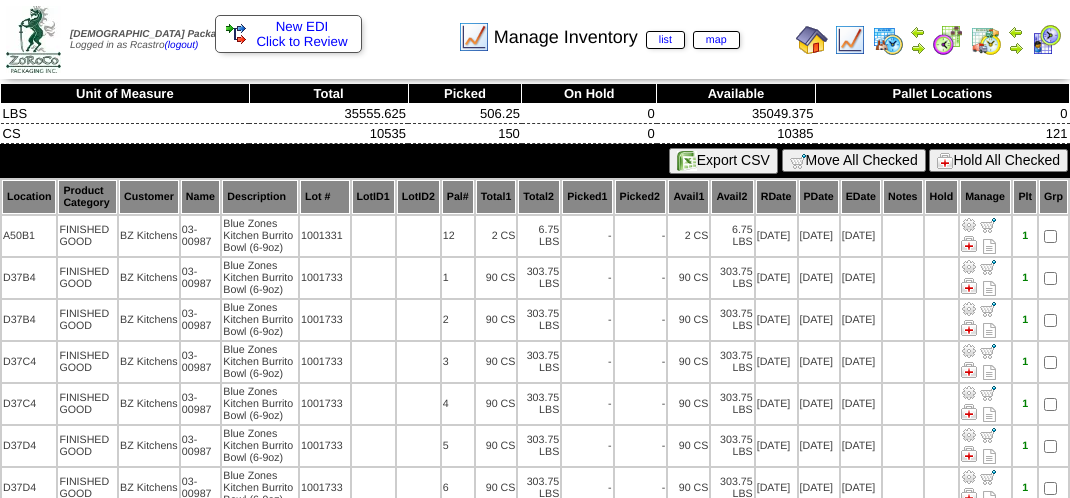scroll, scrollTop: 0, scrollLeft: 0, axis: both 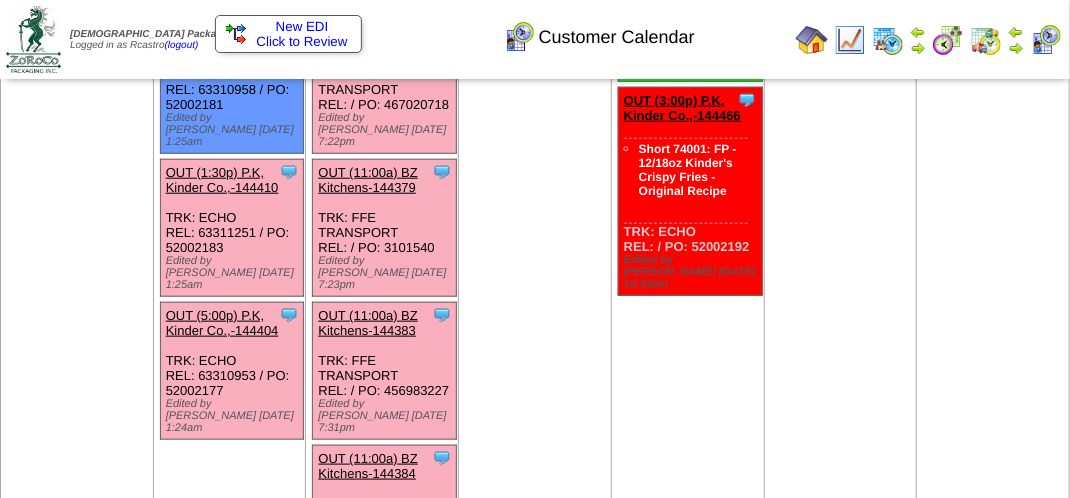 click on "OUT
(5:00p)
P.K, Kinder Co.,-144404" at bounding box center (222, 323) 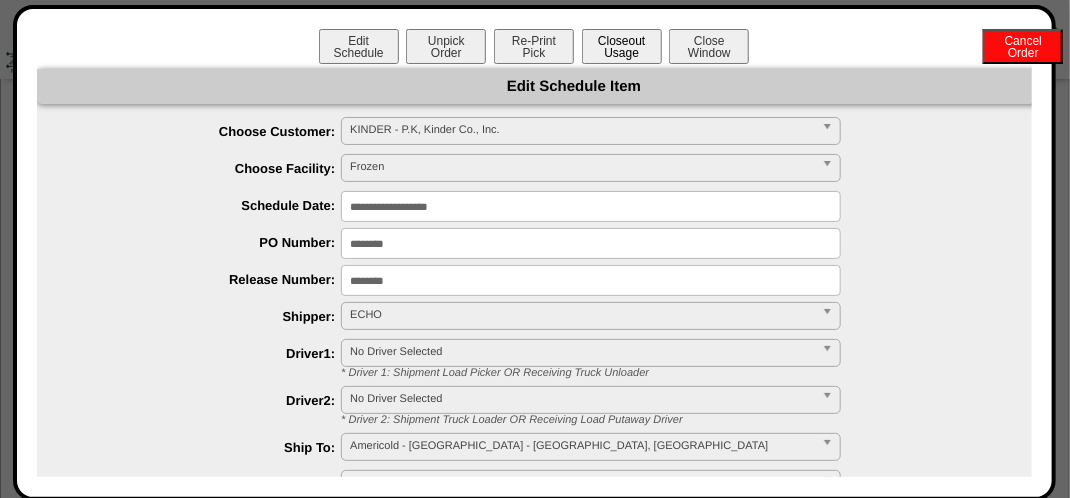 click on "Closeout Usage" at bounding box center (622, 46) 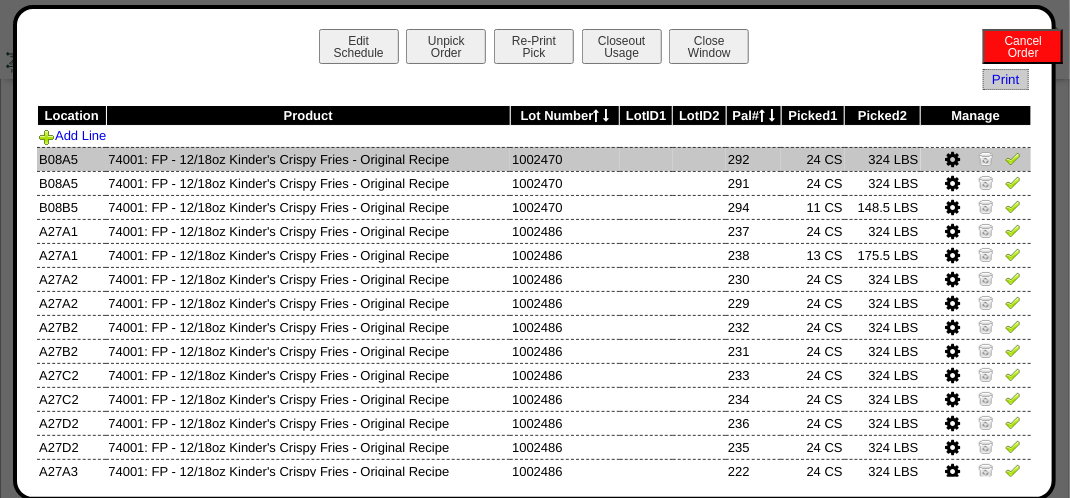 click at bounding box center [1013, 158] 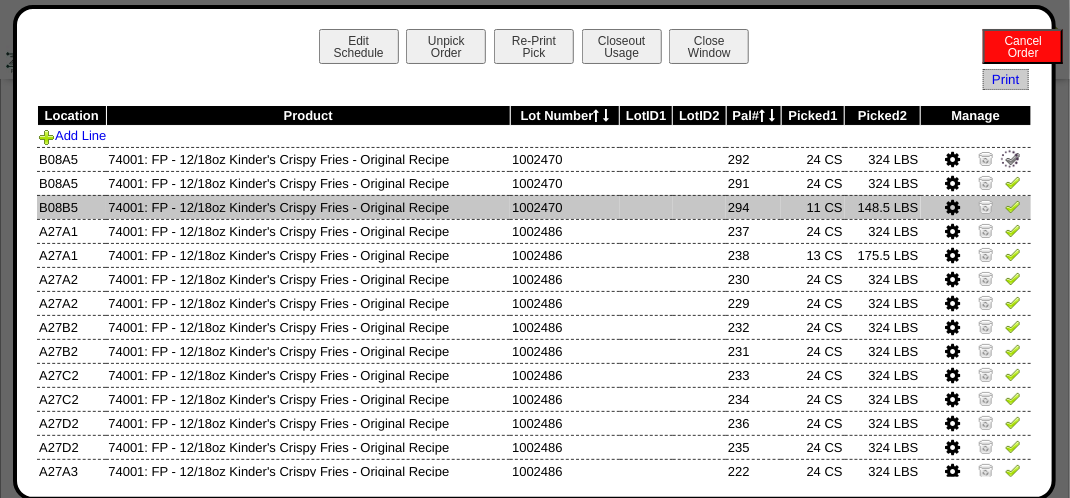 drag, startPoint x: 1004, startPoint y: 185, endPoint x: 997, endPoint y: 218, distance: 33.734257 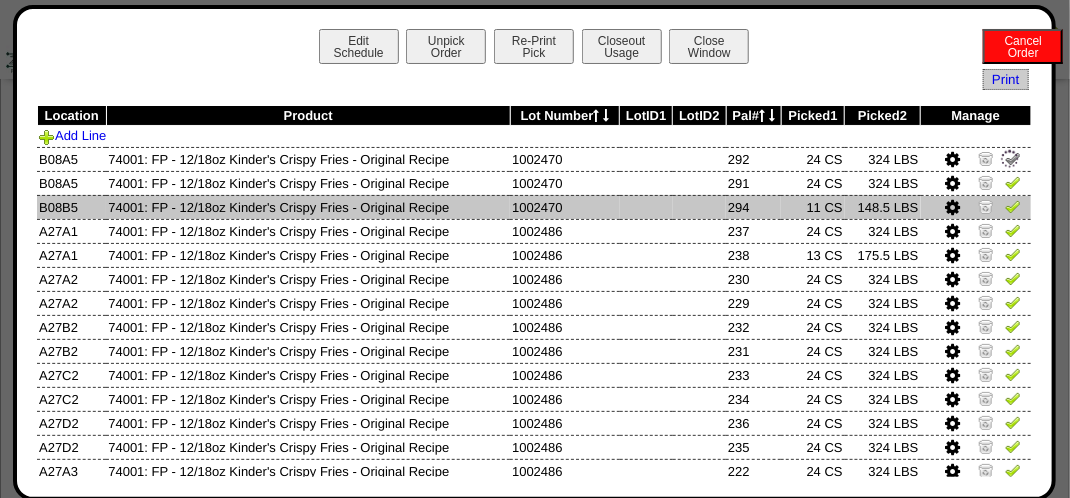 click at bounding box center (1013, 182) 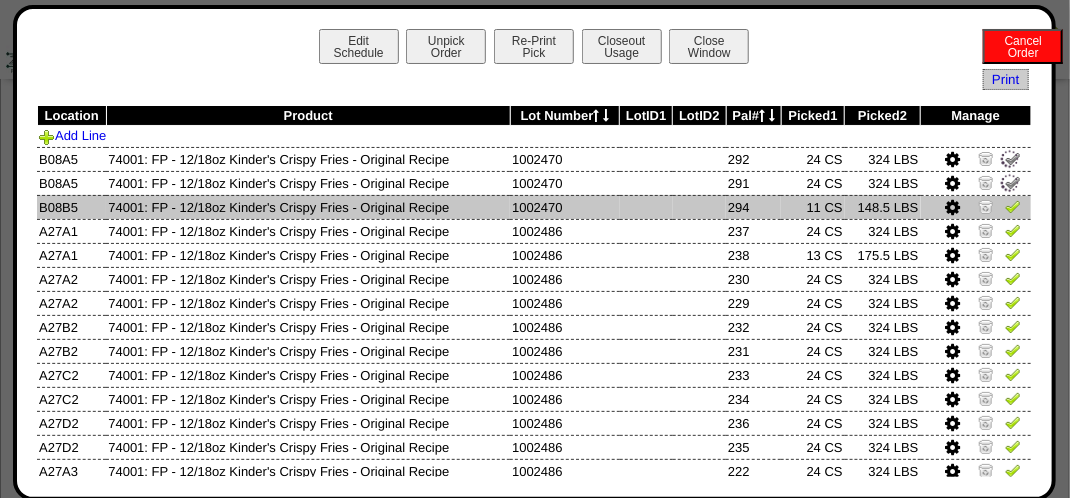 click at bounding box center [976, 207] 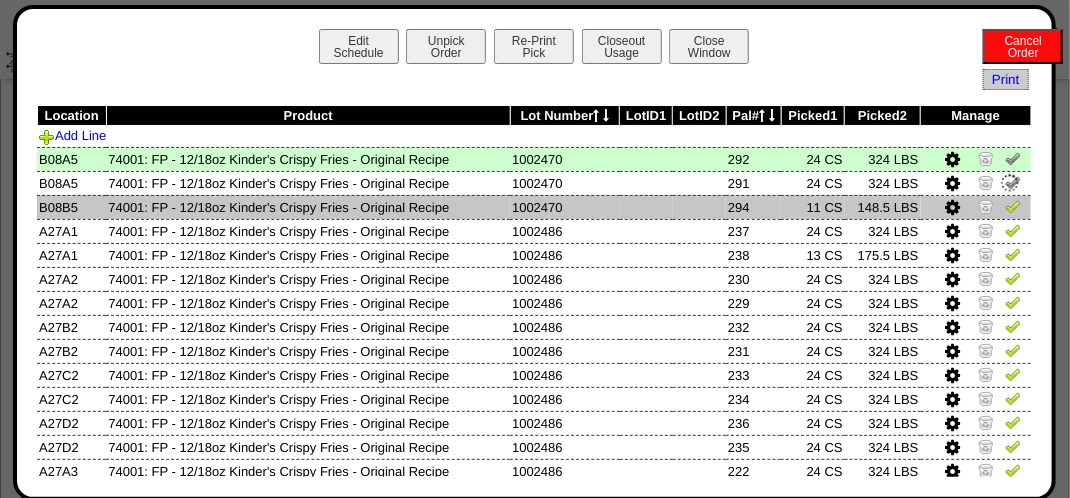 click at bounding box center [1013, 206] 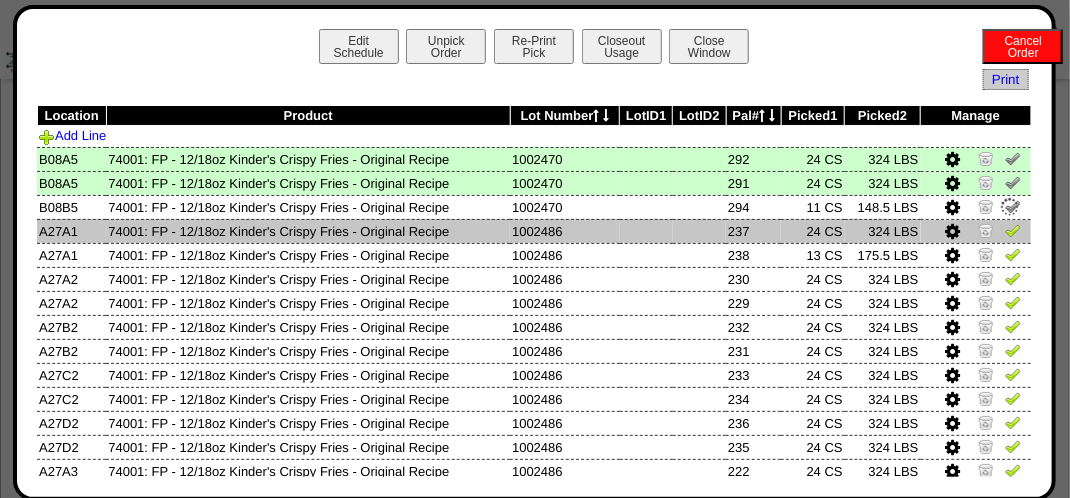 click at bounding box center [1013, 230] 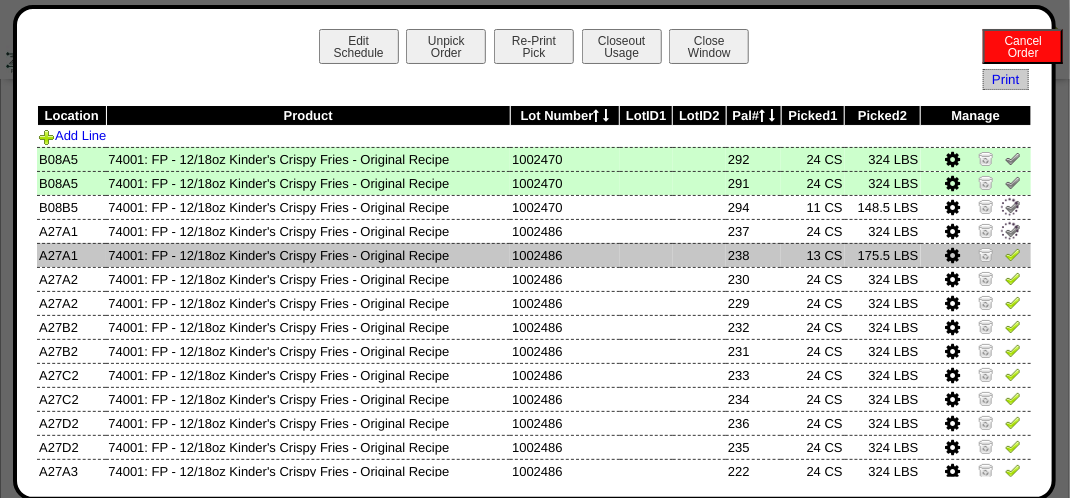 click at bounding box center (1013, 254) 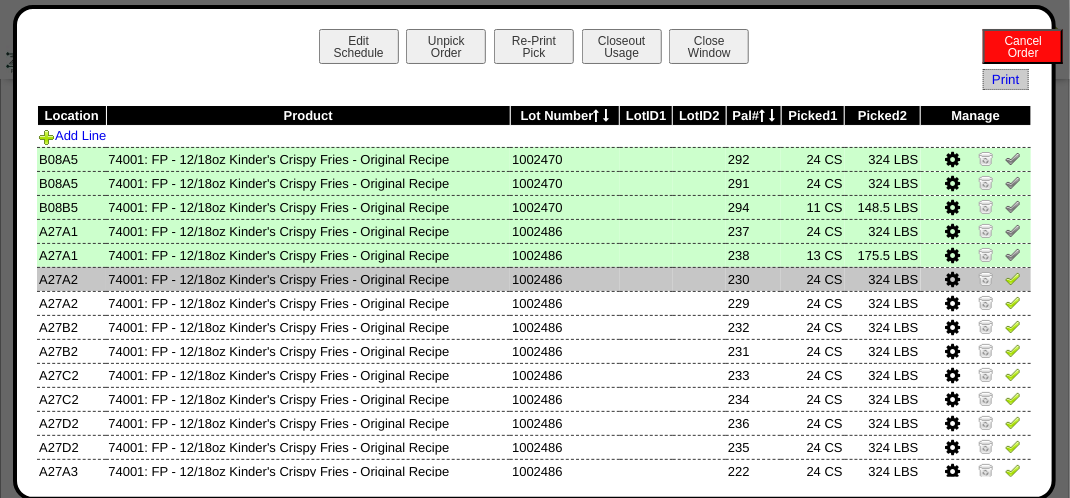 click at bounding box center (1013, 278) 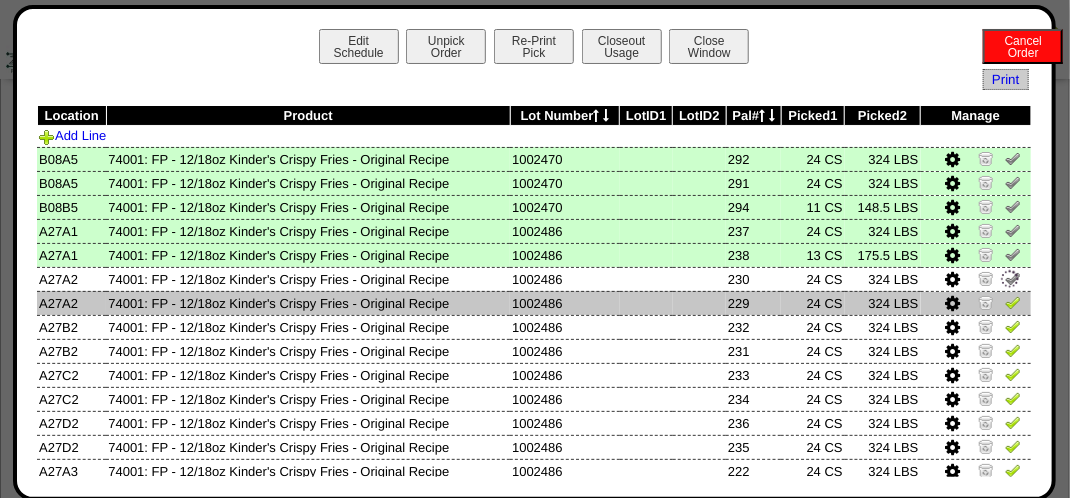 click at bounding box center [1013, 305] 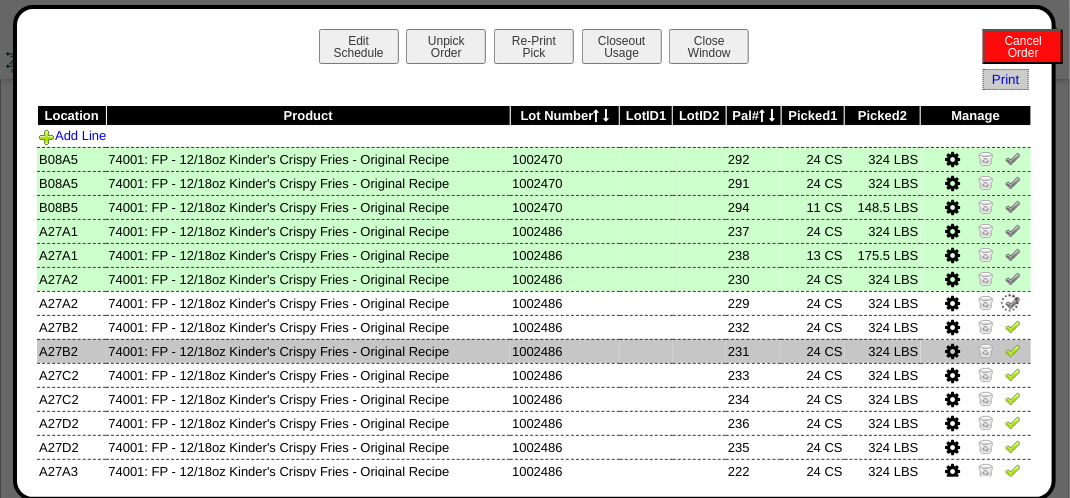 drag, startPoint x: 1007, startPoint y: 327, endPoint x: 1002, endPoint y: 349, distance: 22.561028 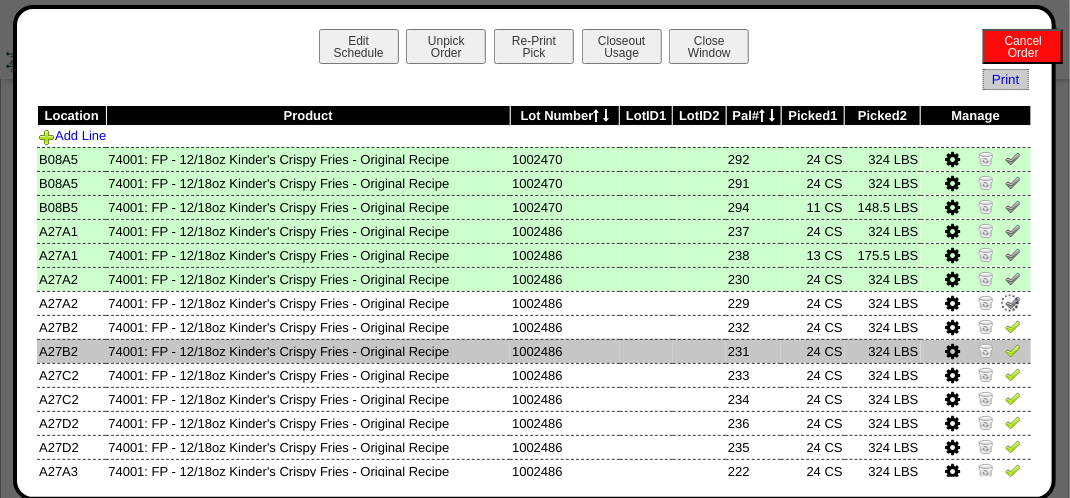 click at bounding box center [1013, 326] 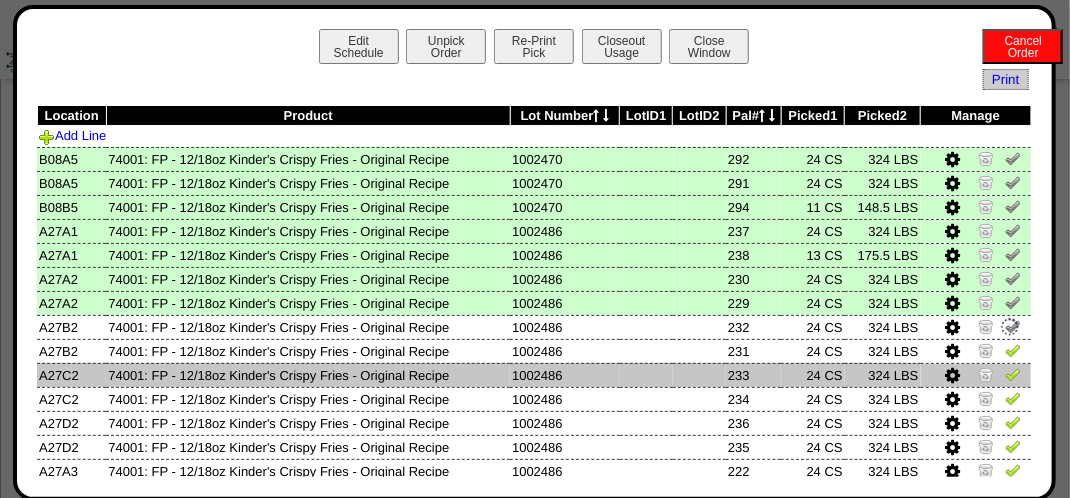 drag, startPoint x: 998, startPoint y: 394, endPoint x: 997, endPoint y: 378, distance: 16.03122 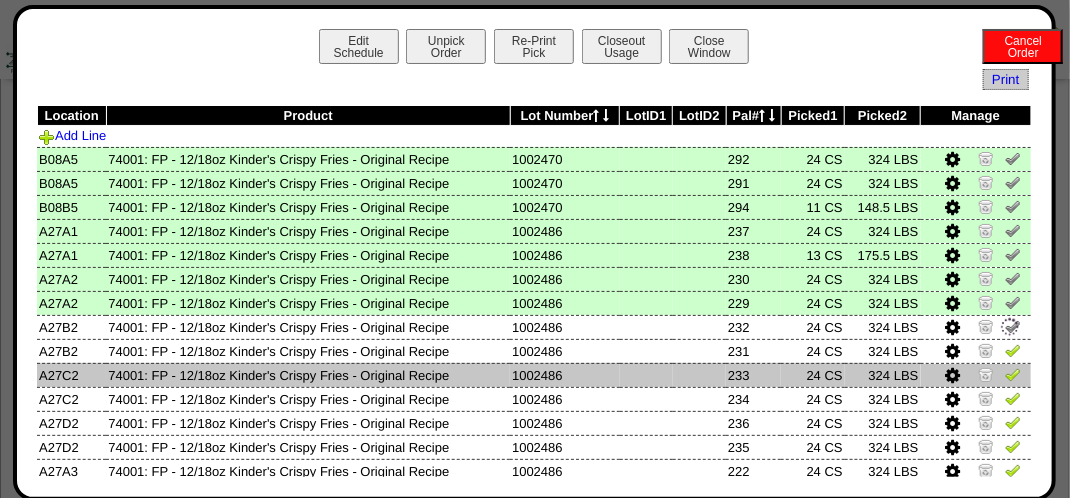click at bounding box center [1013, 398] 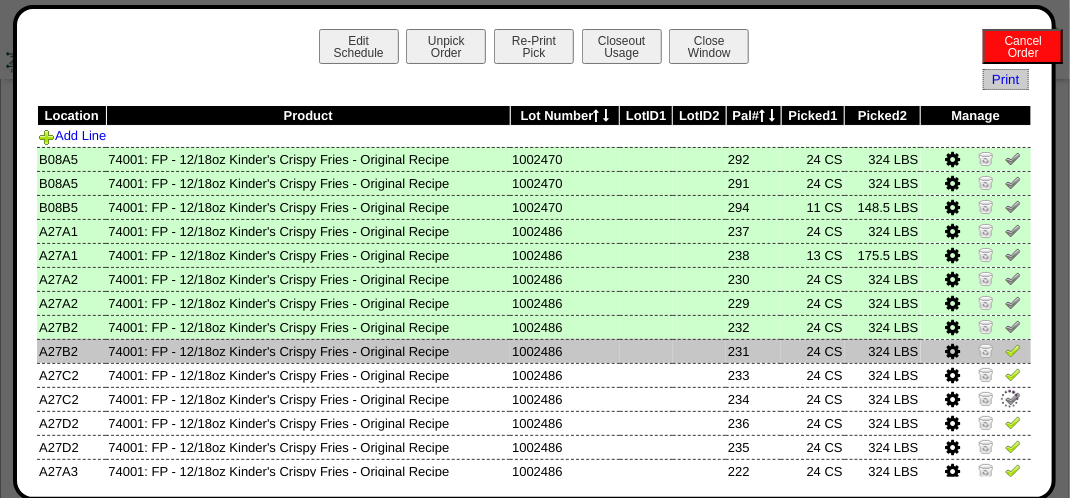 click at bounding box center [1013, 350] 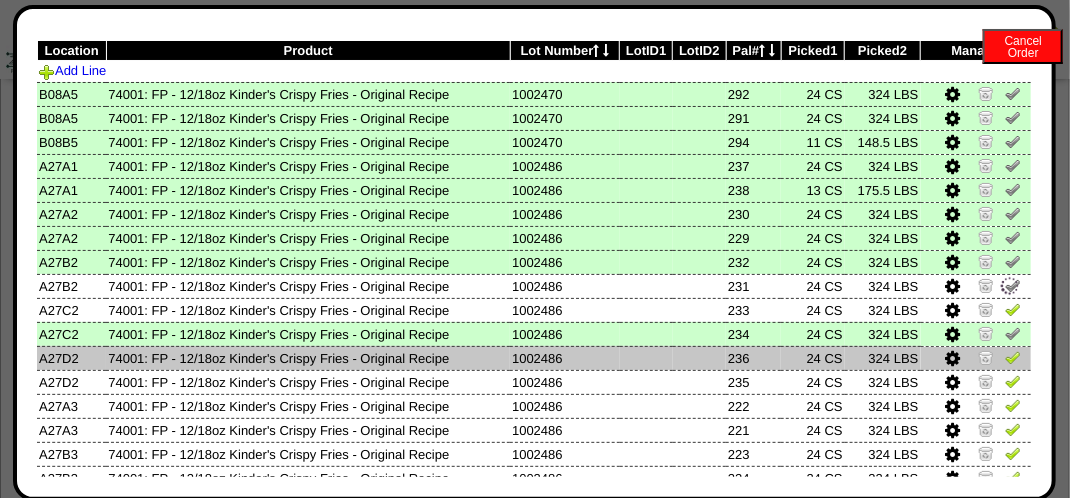 scroll, scrollTop: 100, scrollLeft: 0, axis: vertical 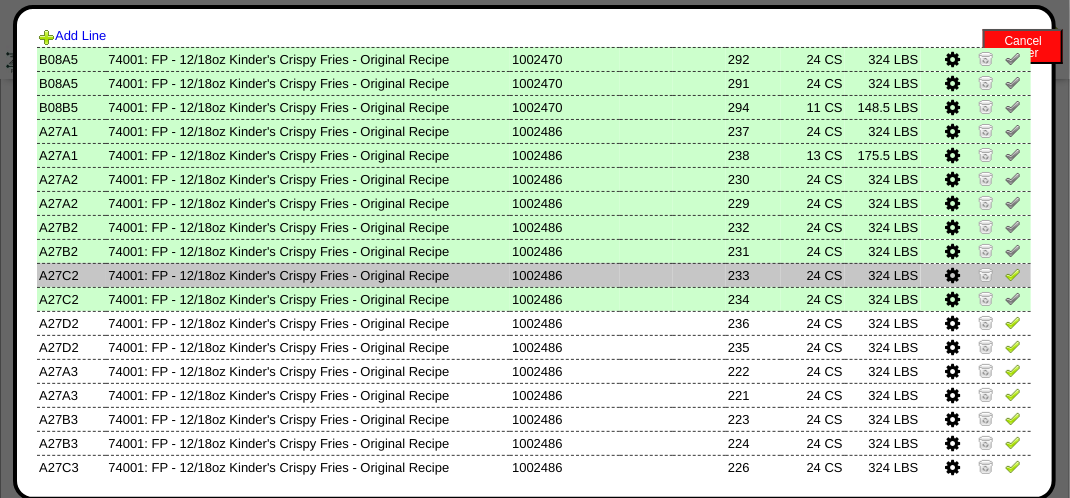click at bounding box center (1013, 274) 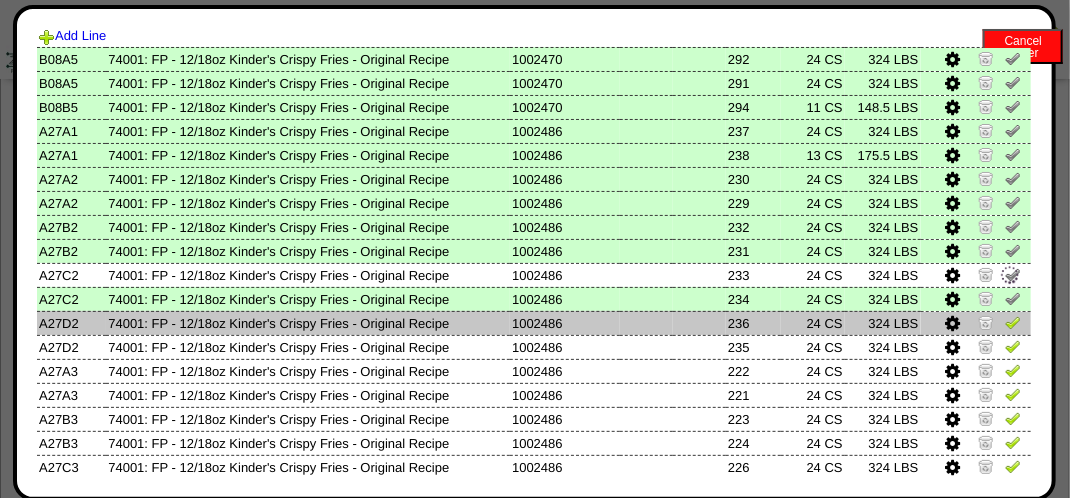 click at bounding box center [1013, 322] 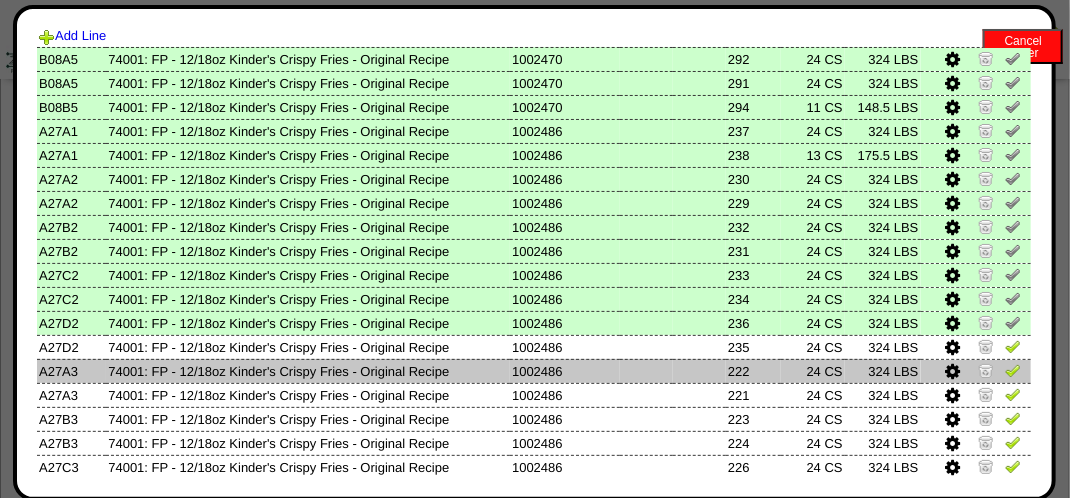 click at bounding box center [1013, 349] 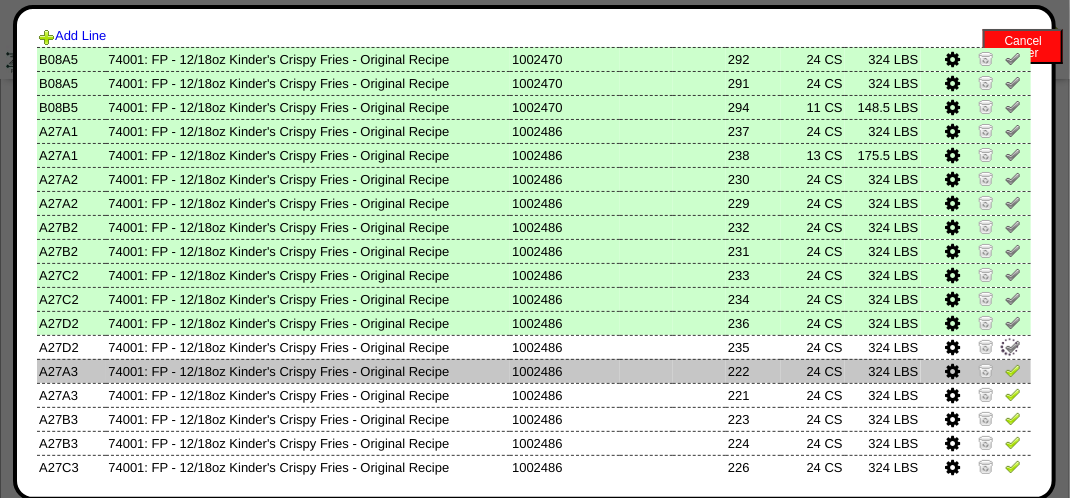 click at bounding box center [1013, 370] 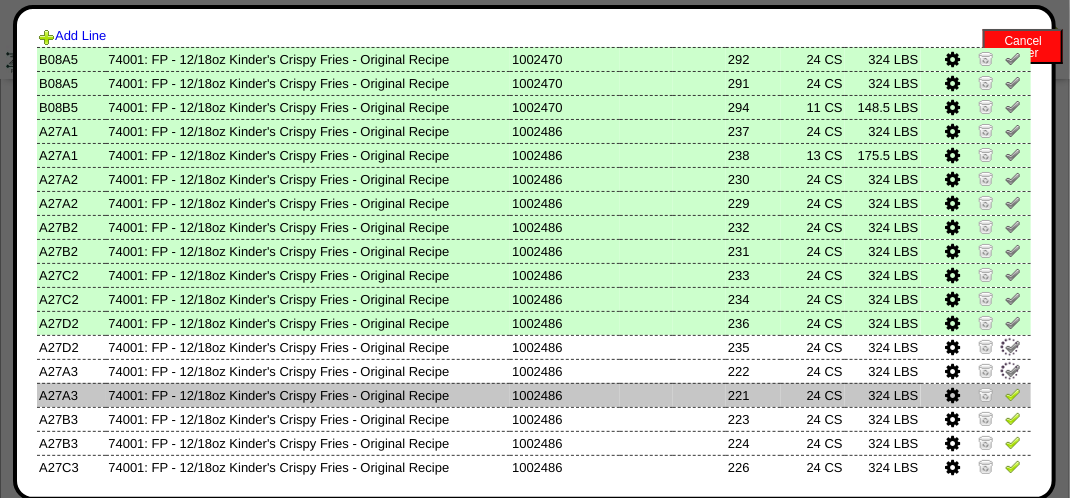 click at bounding box center [1013, 394] 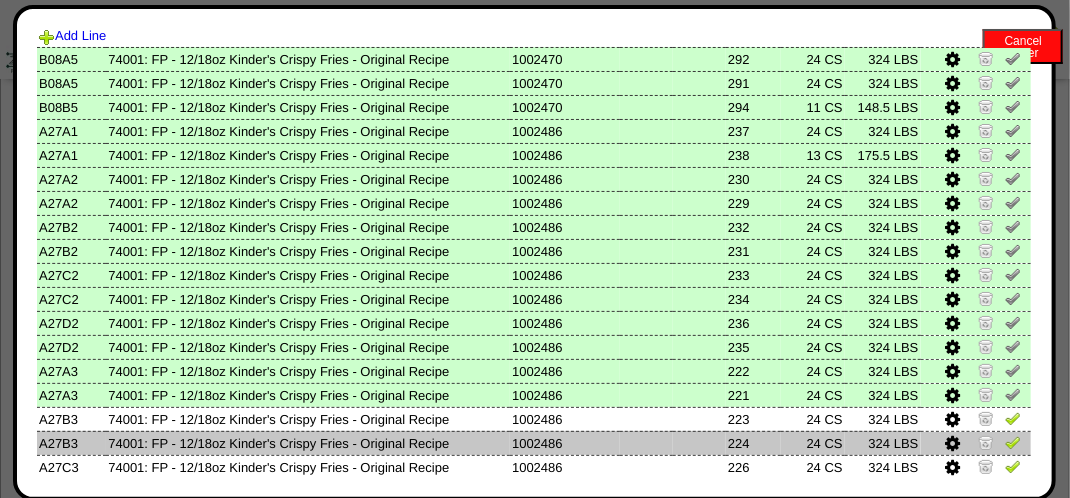click at bounding box center [1013, 442] 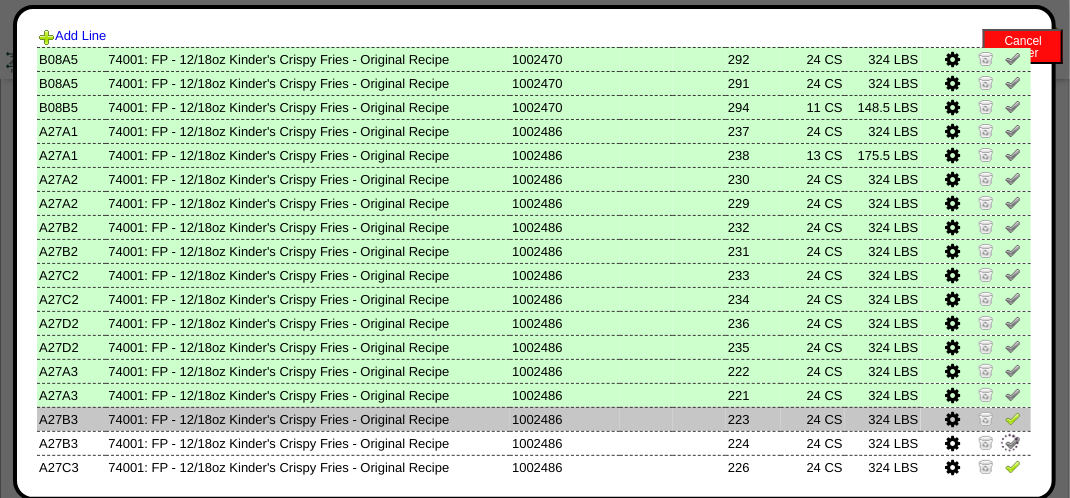 click at bounding box center [1013, 418] 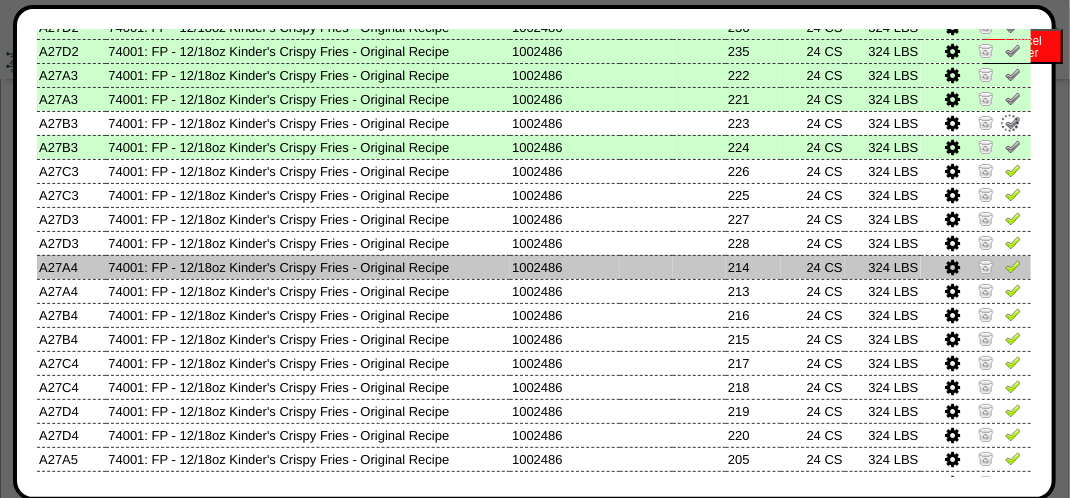 scroll, scrollTop: 400, scrollLeft: 0, axis: vertical 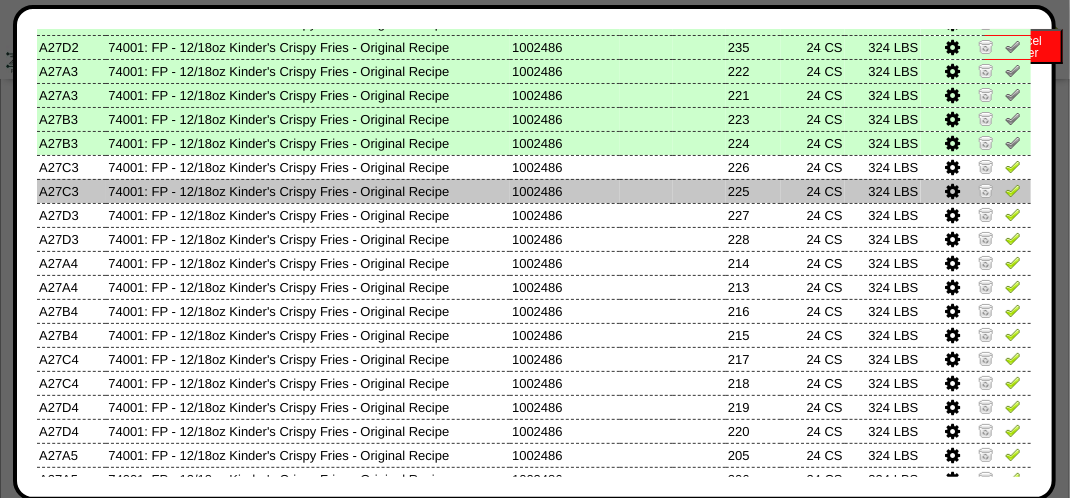 click at bounding box center [1013, 190] 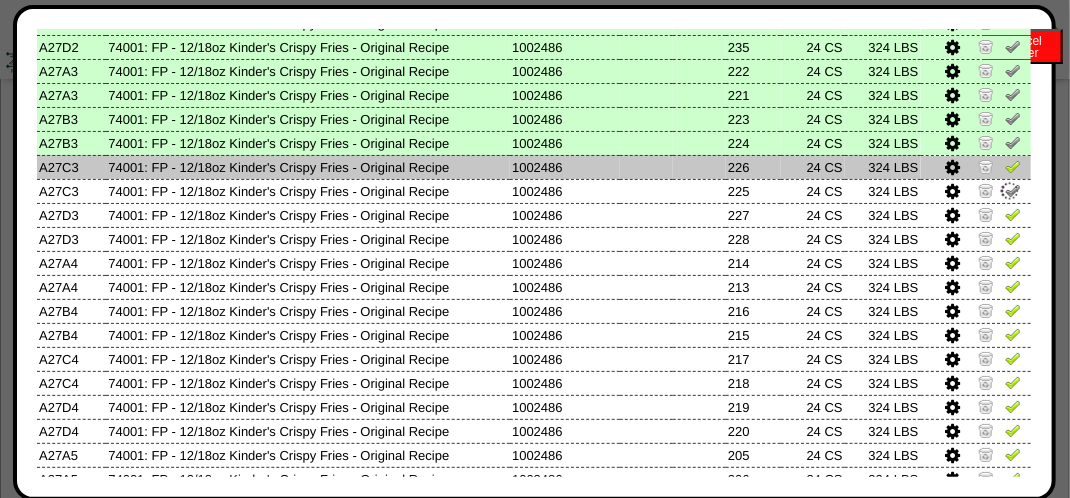 click at bounding box center (1013, 169) 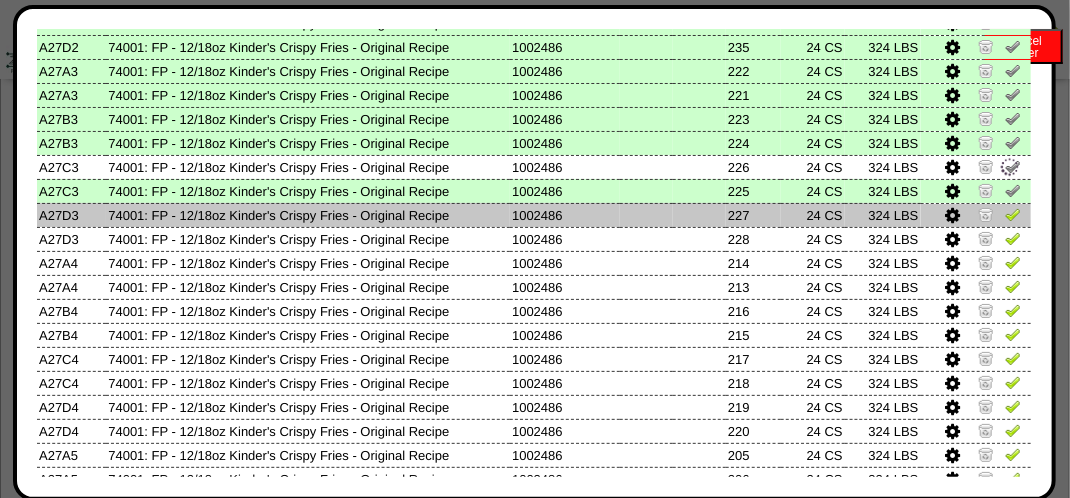 click at bounding box center [1013, 214] 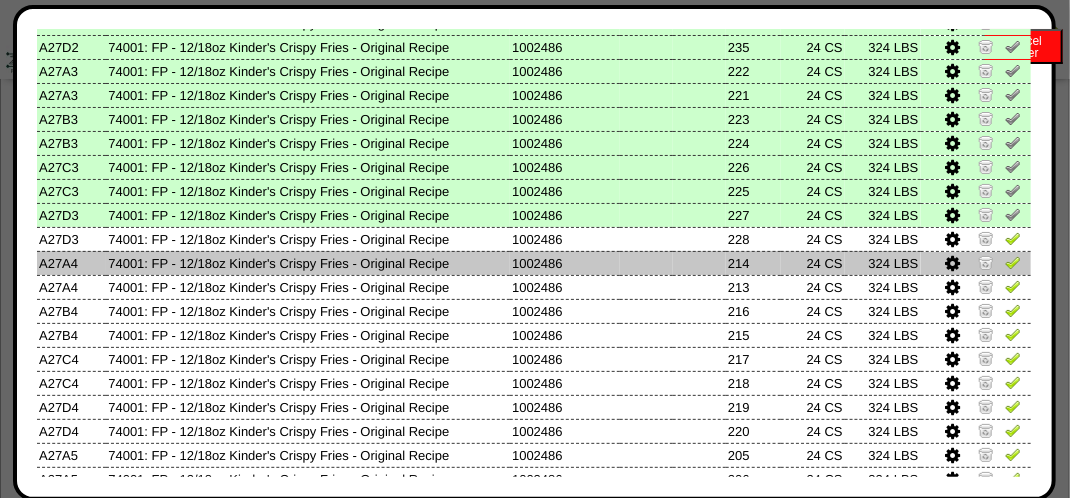 click at bounding box center [1013, 262] 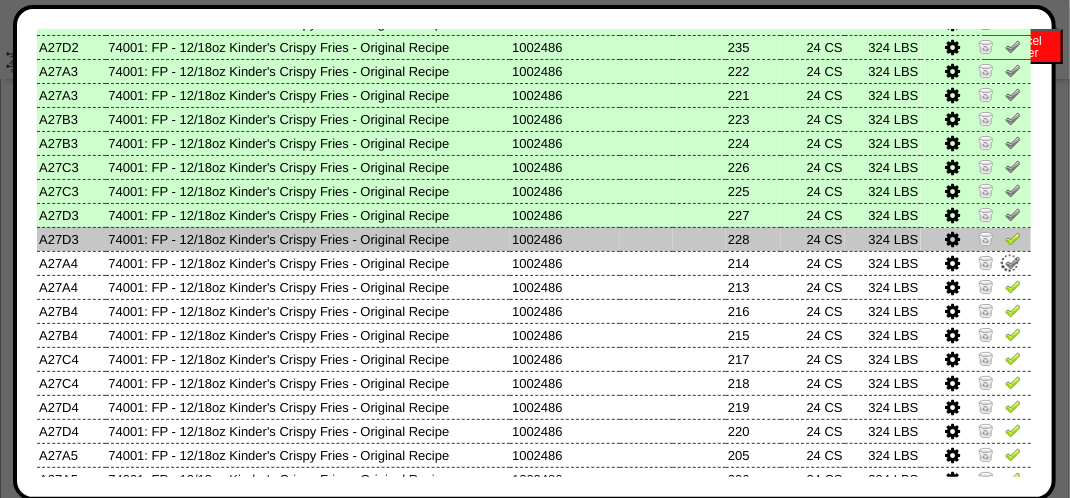 click at bounding box center [1013, 238] 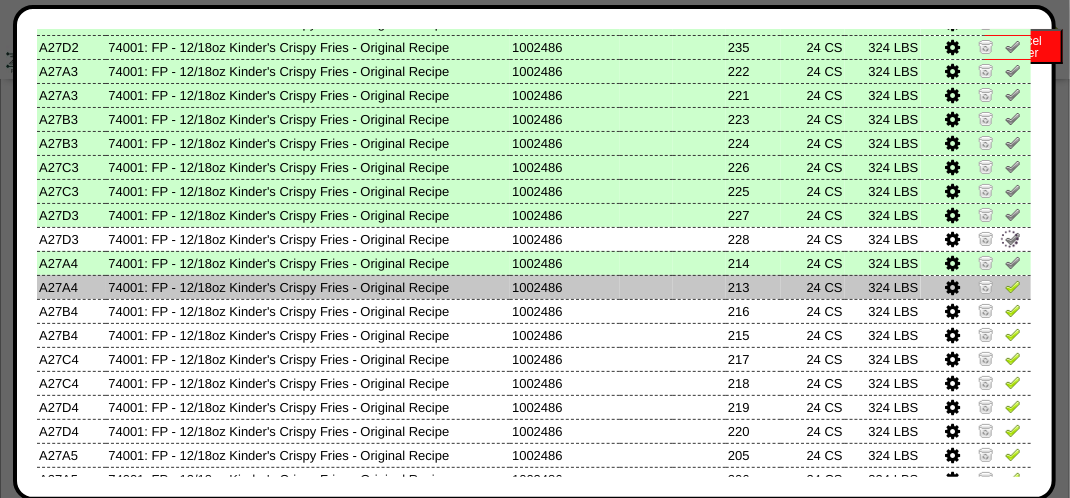 click at bounding box center (1013, 286) 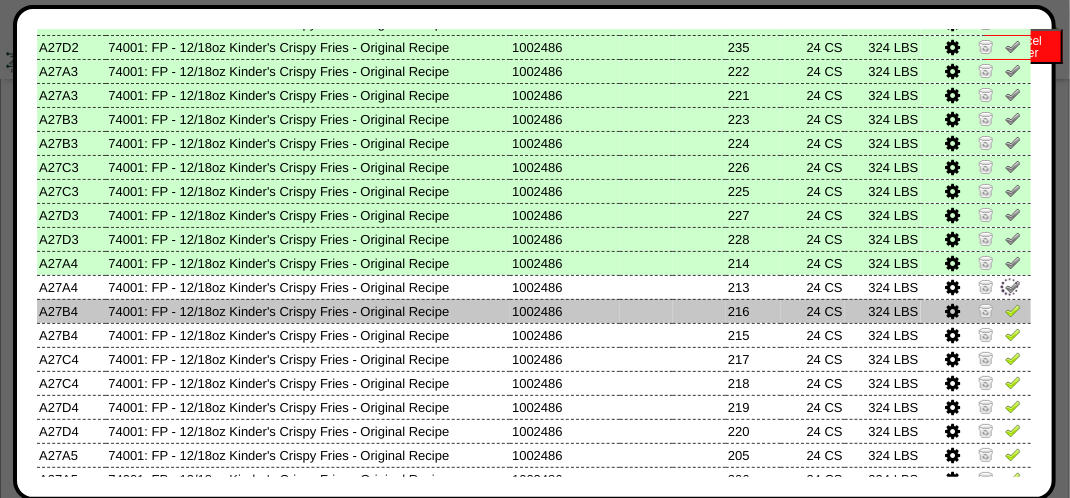 click at bounding box center (1013, 310) 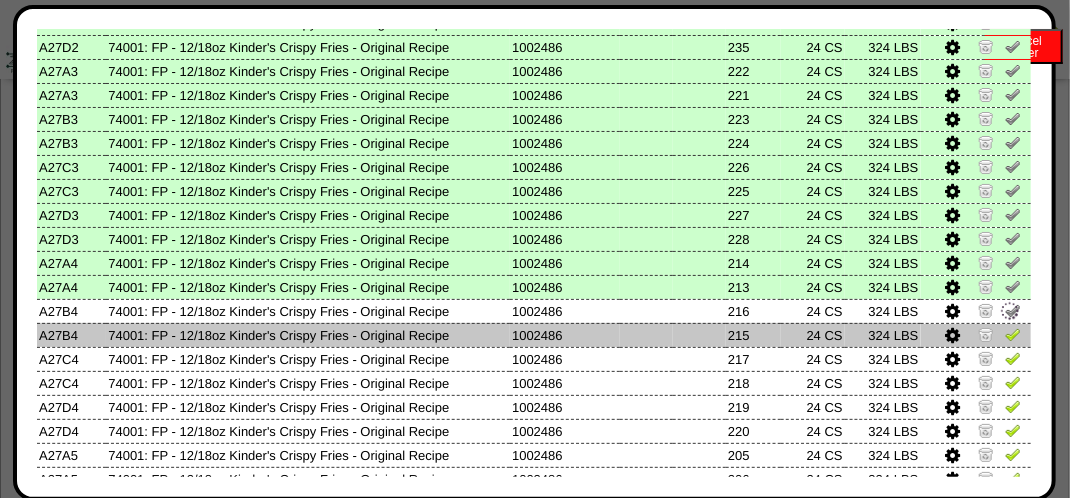 click at bounding box center [1013, 334] 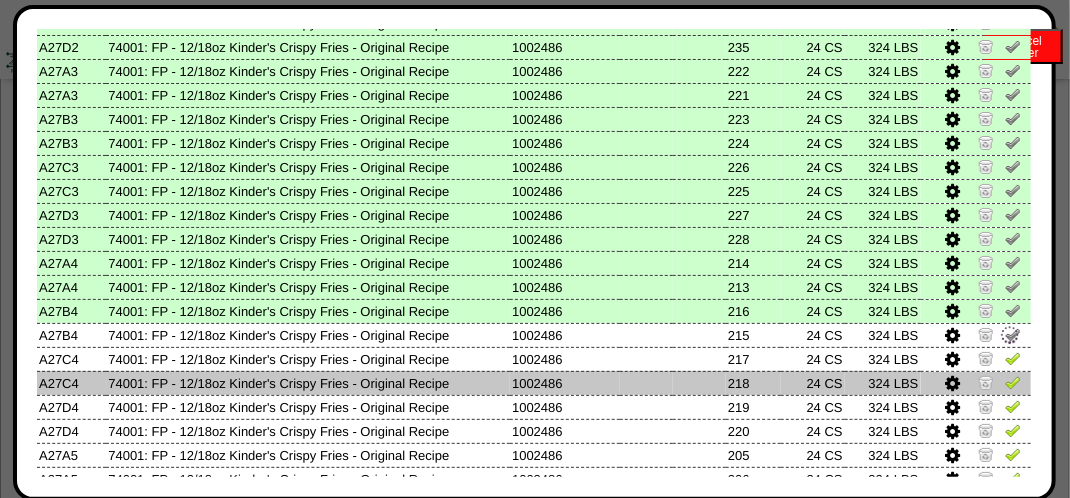 click at bounding box center [1013, 361] 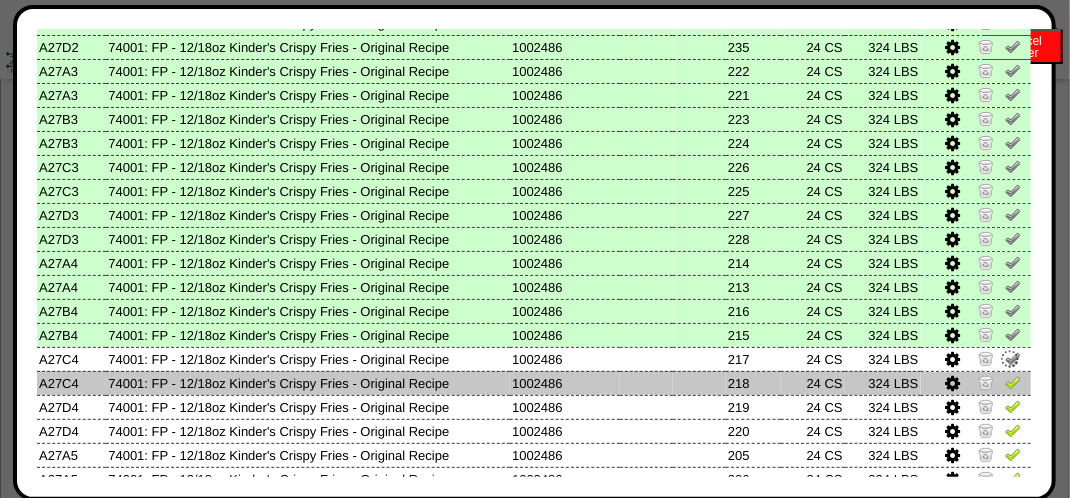 click at bounding box center [1013, 382] 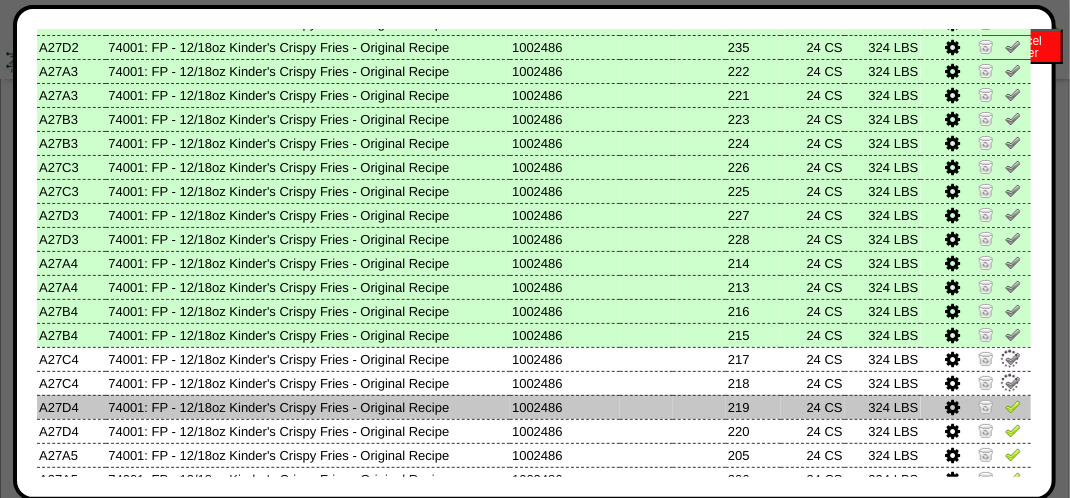 click at bounding box center [1013, 406] 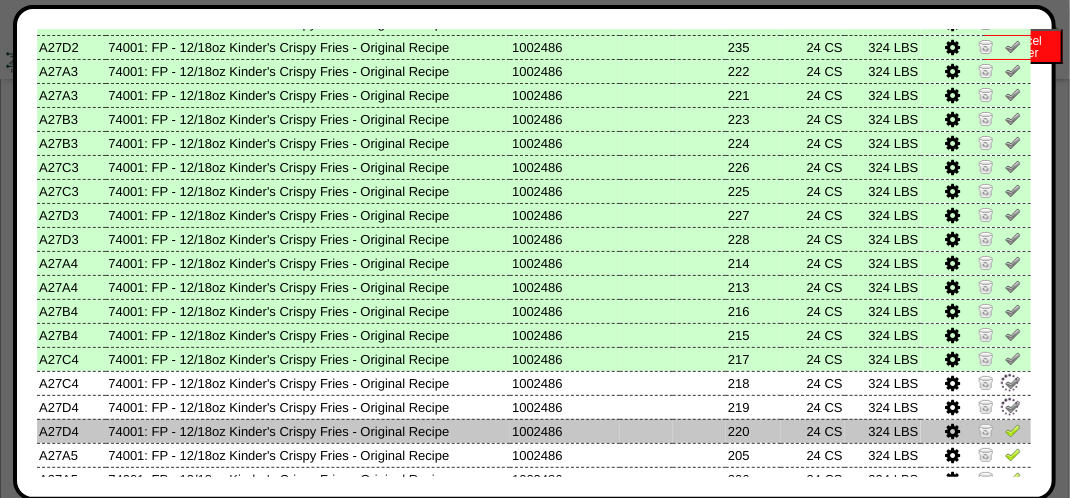click at bounding box center (1013, 430) 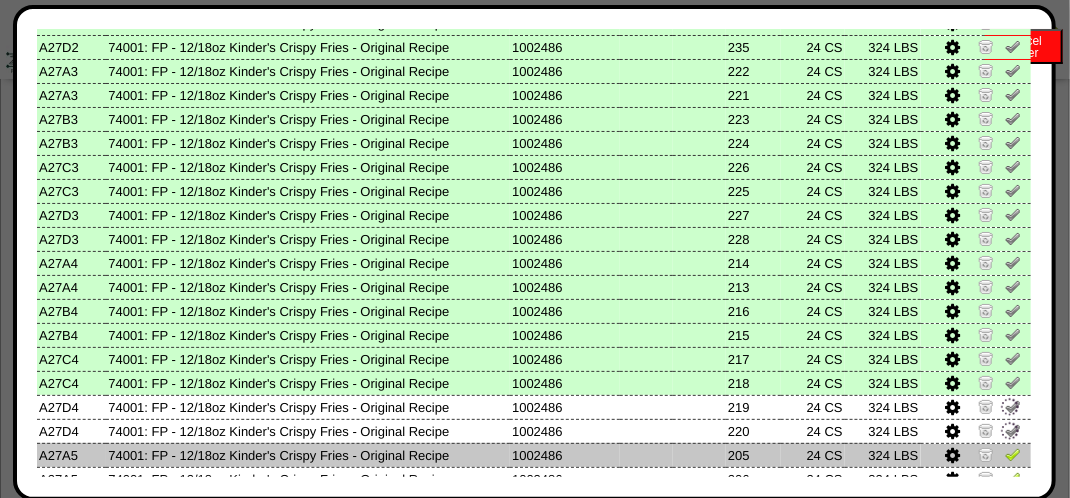 click at bounding box center (1013, 454) 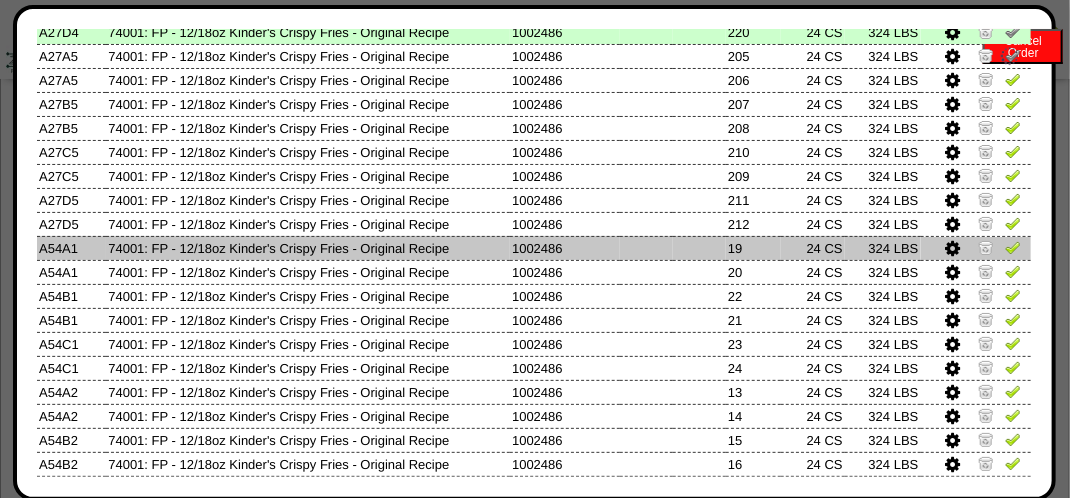 scroll, scrollTop: 800, scrollLeft: 0, axis: vertical 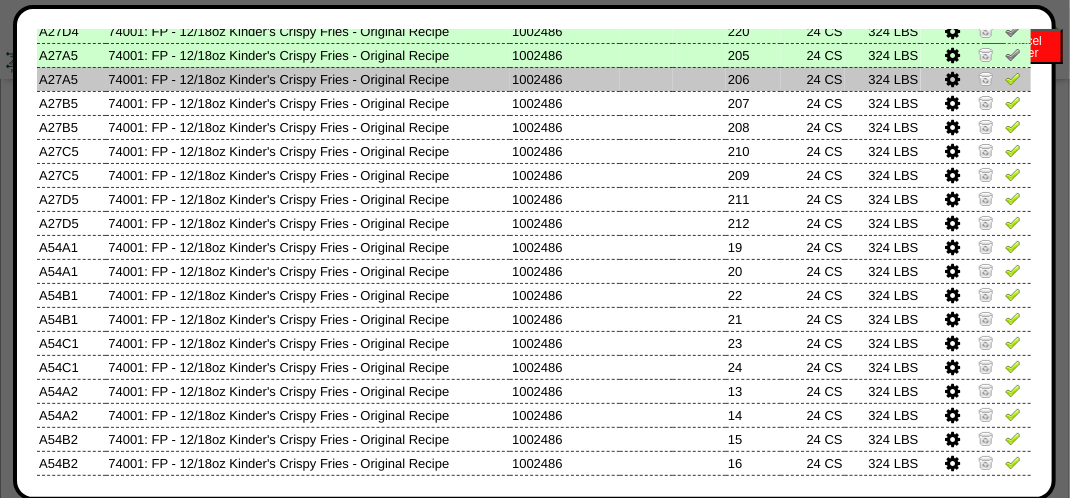 click at bounding box center (1013, 78) 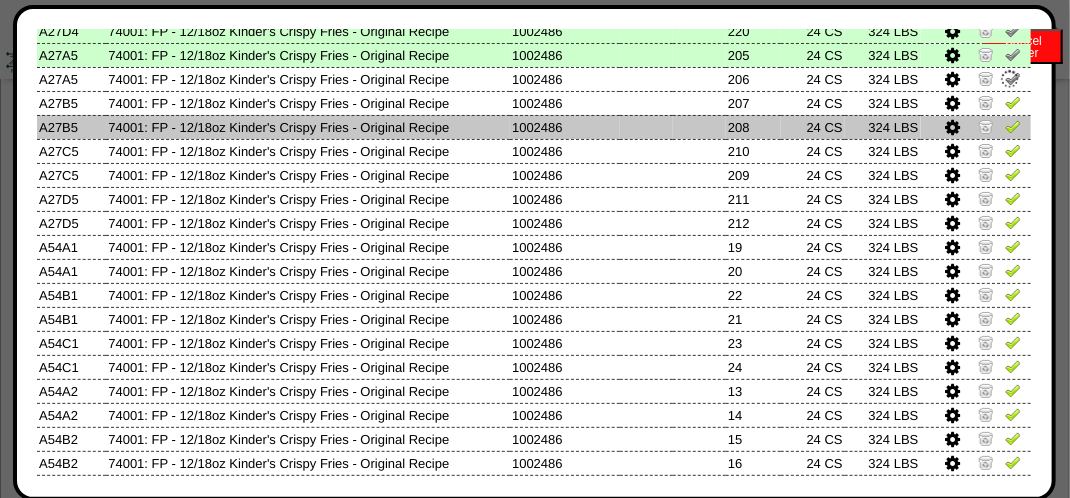 drag, startPoint x: 995, startPoint y: 105, endPoint x: 996, endPoint y: 116, distance: 11.045361 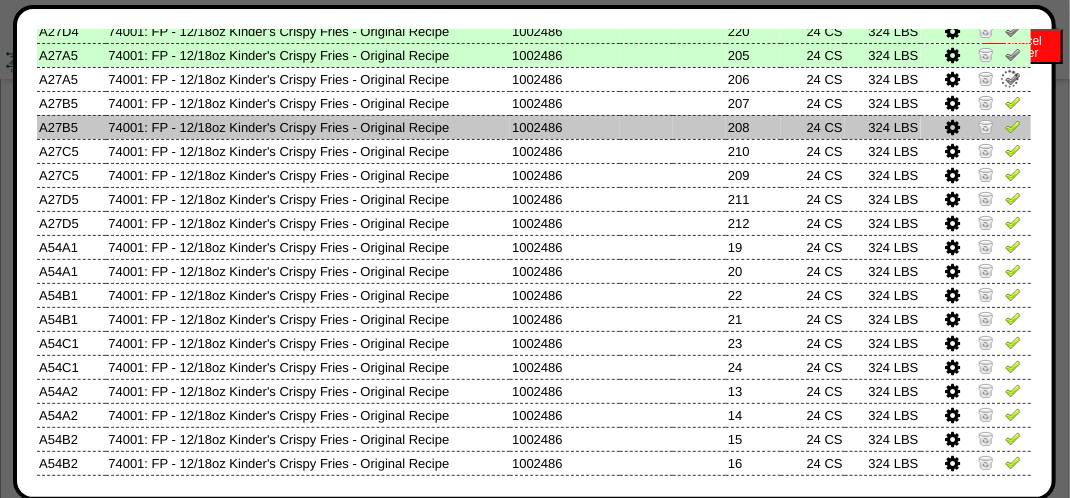 click at bounding box center [1013, 102] 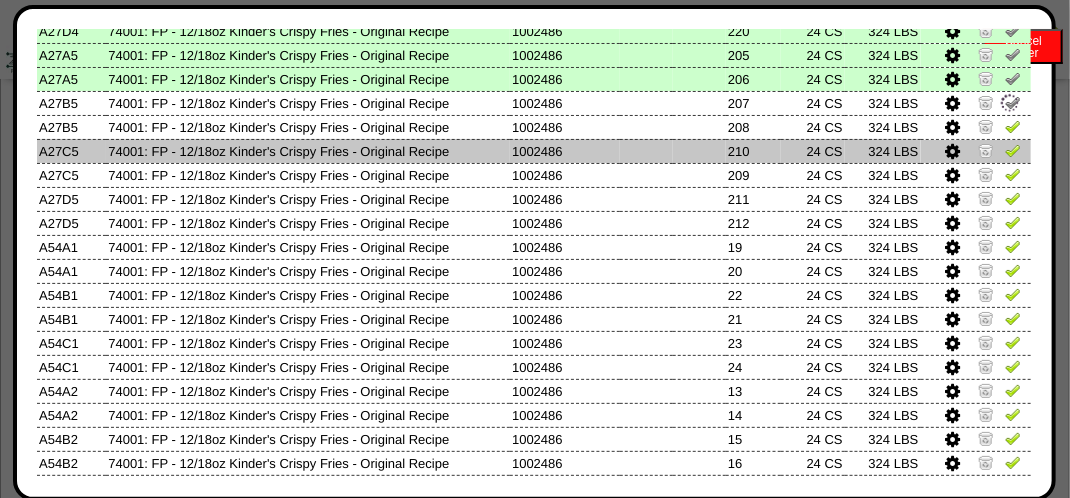 drag, startPoint x: 997, startPoint y: 124, endPoint x: 997, endPoint y: 141, distance: 17 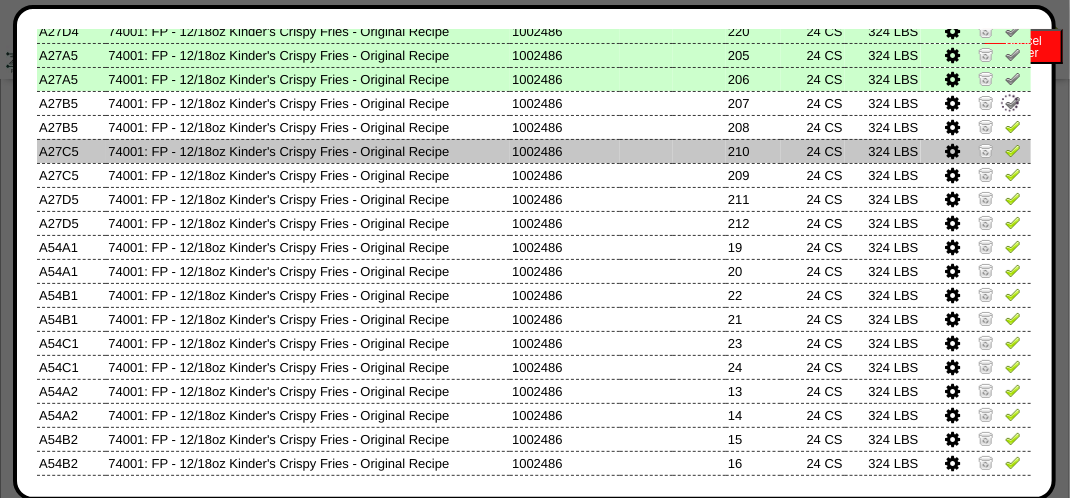 click at bounding box center (1013, 126) 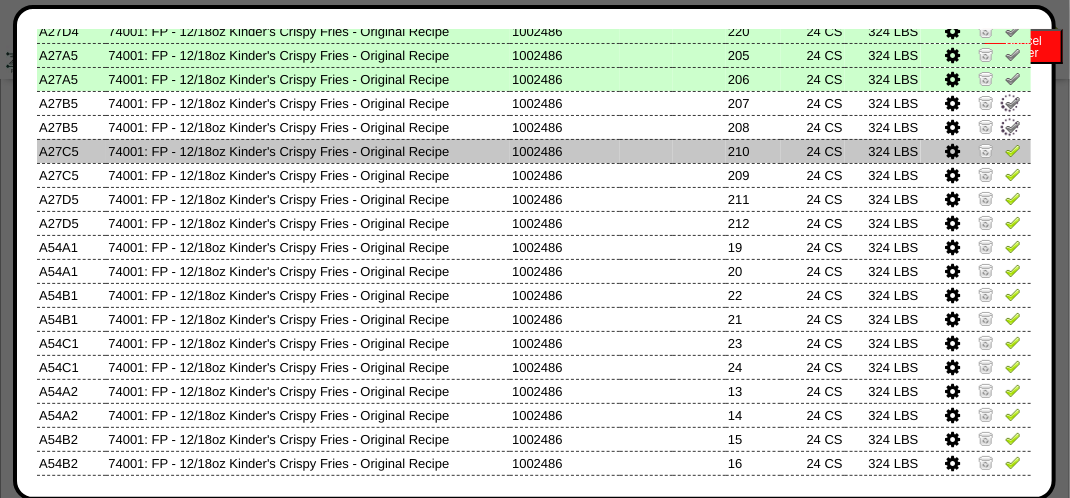 click at bounding box center (1013, 150) 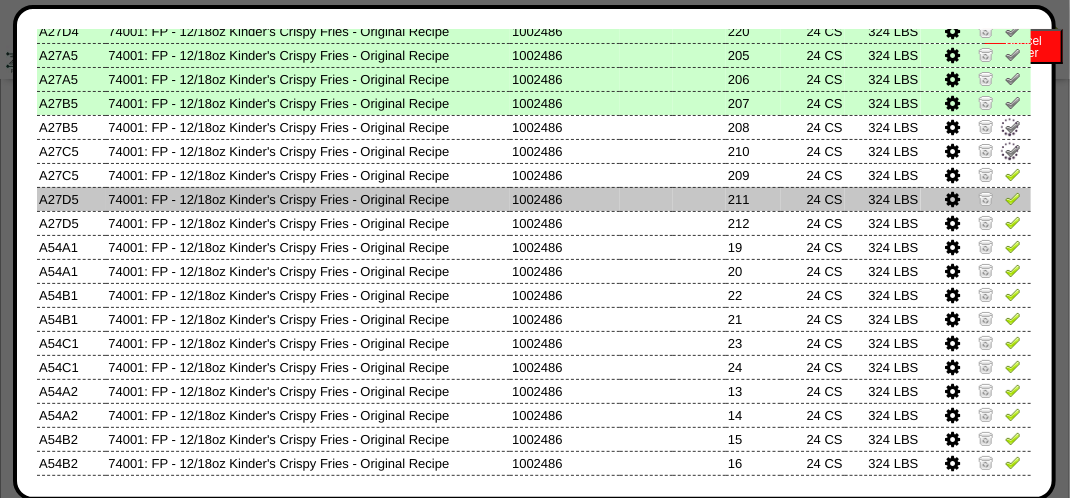 drag, startPoint x: 999, startPoint y: 171, endPoint x: 998, endPoint y: 198, distance: 27.018513 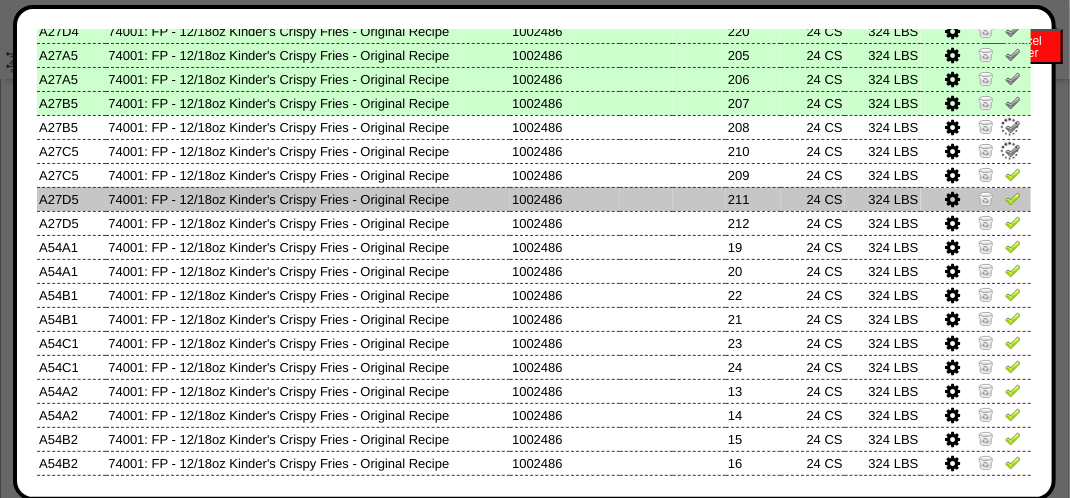 click at bounding box center [1013, 174] 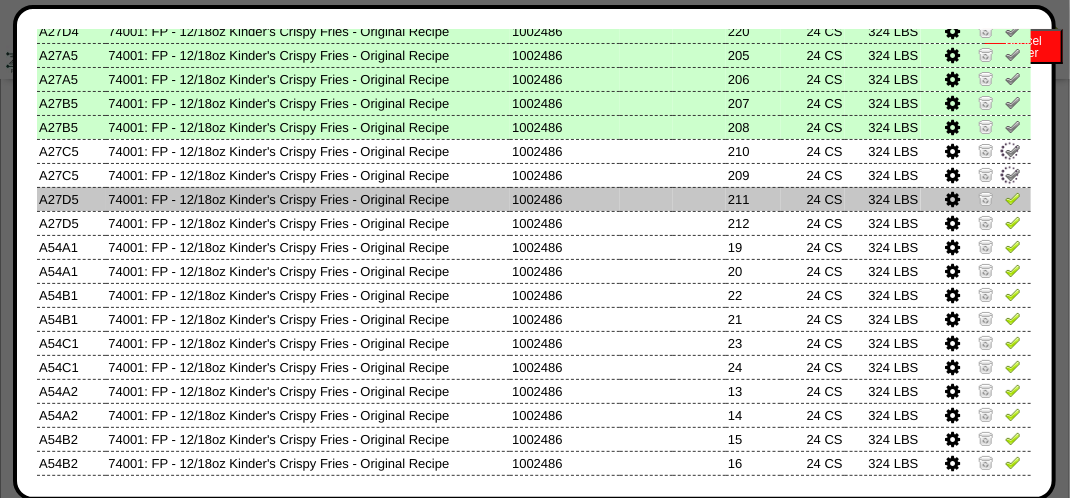 click at bounding box center (1013, 198) 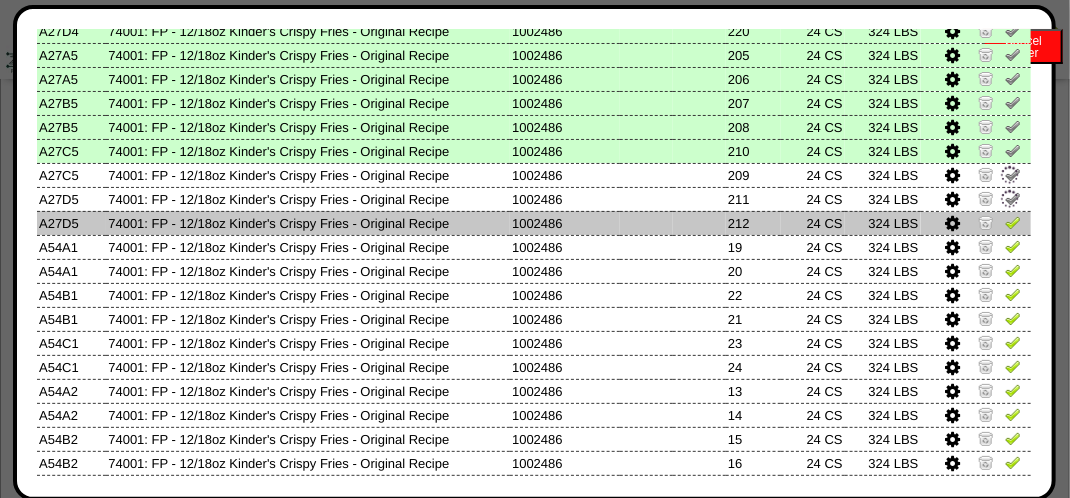 click at bounding box center (1013, 222) 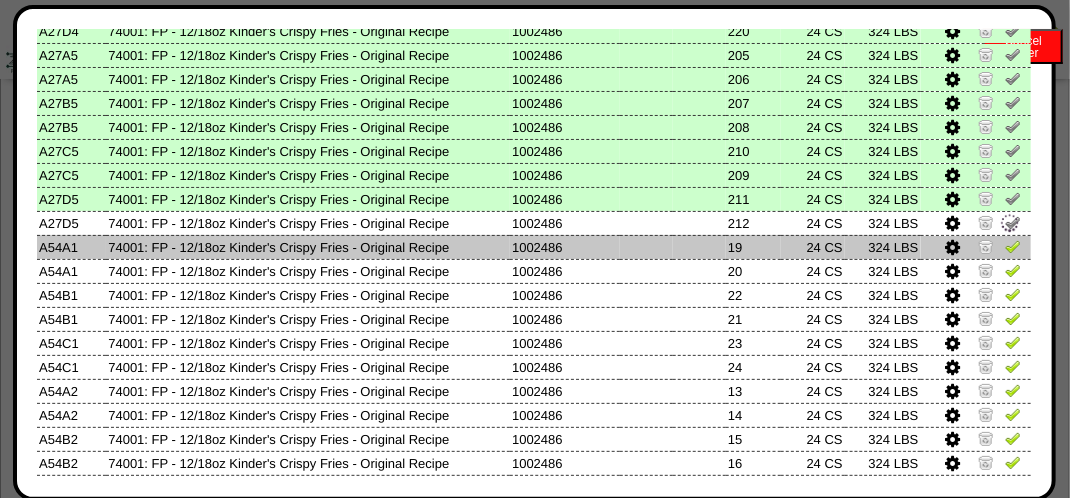 click at bounding box center [1013, 246] 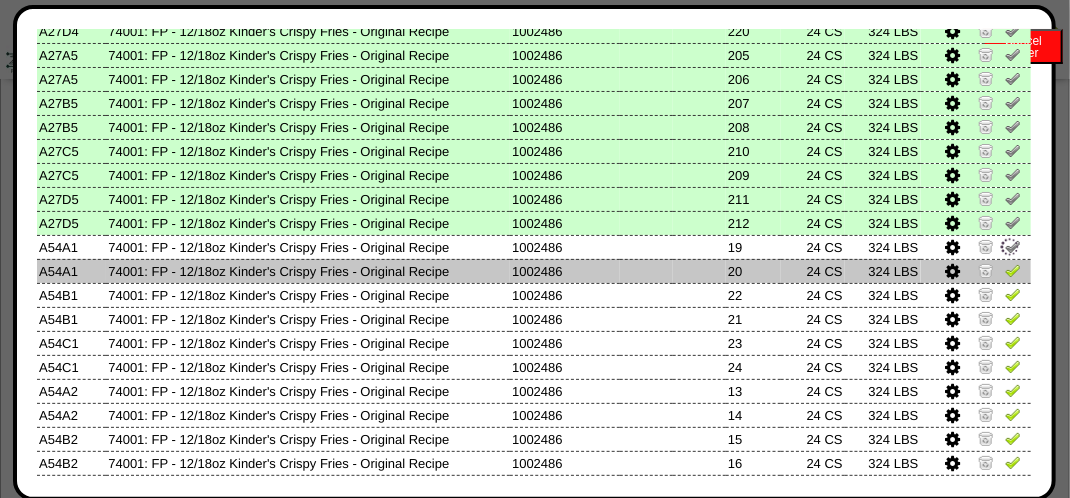 click at bounding box center [1013, 270] 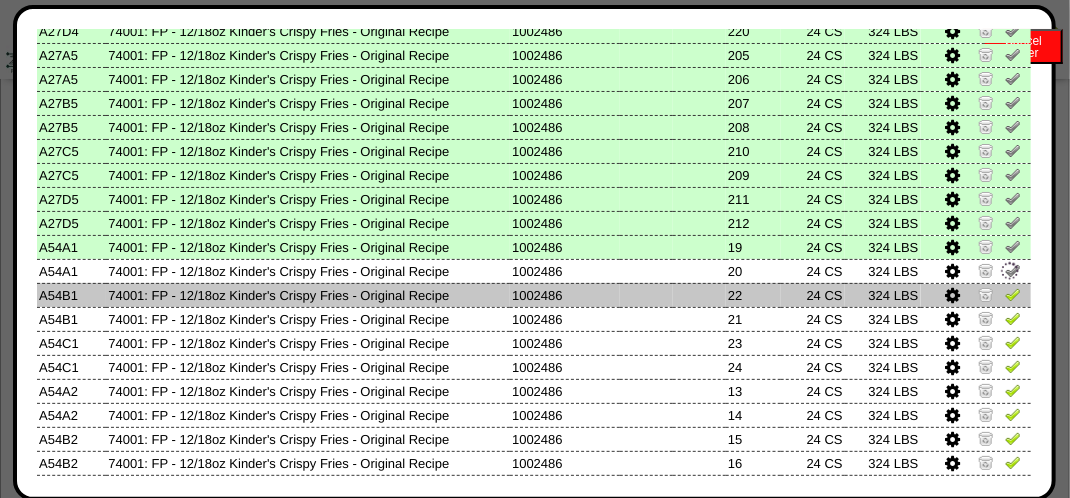 click at bounding box center [1013, 294] 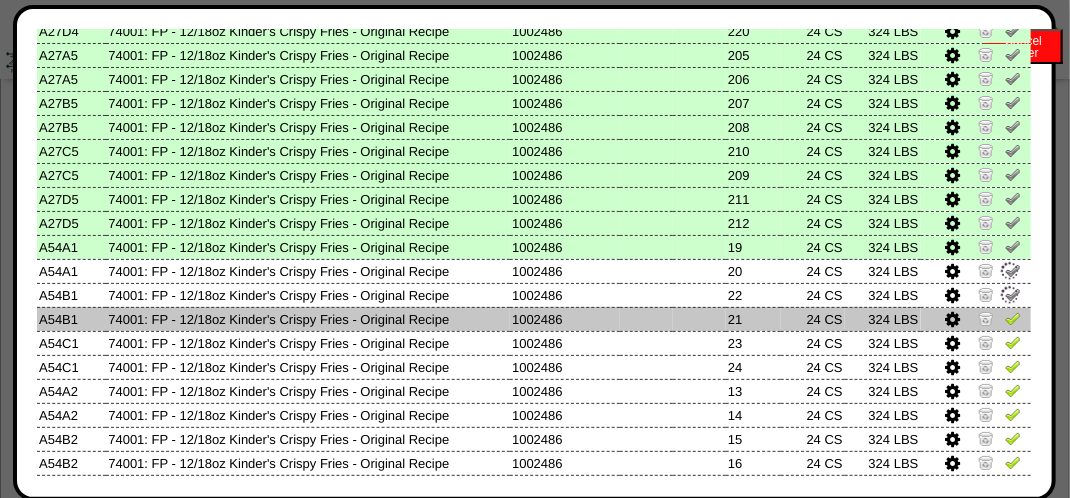click at bounding box center [1013, 318] 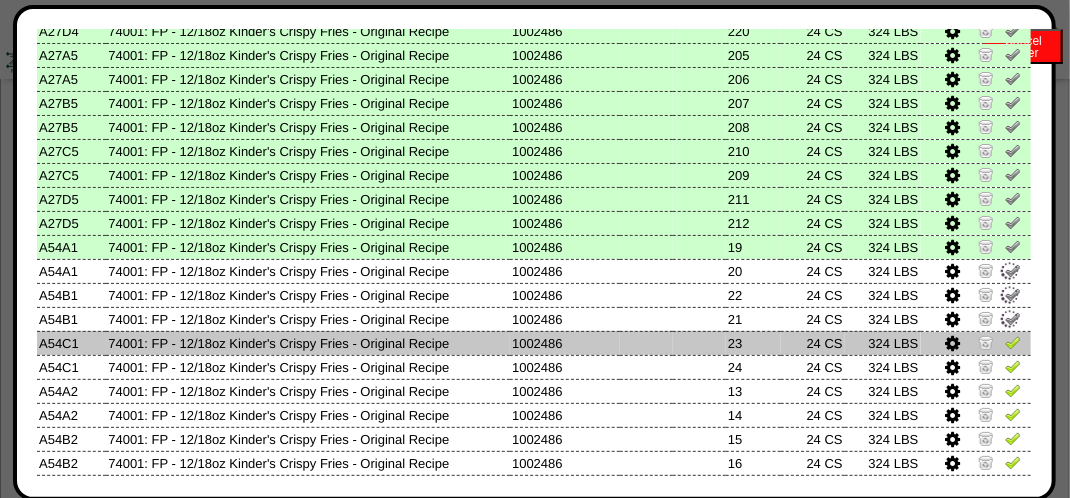 click at bounding box center (1013, 342) 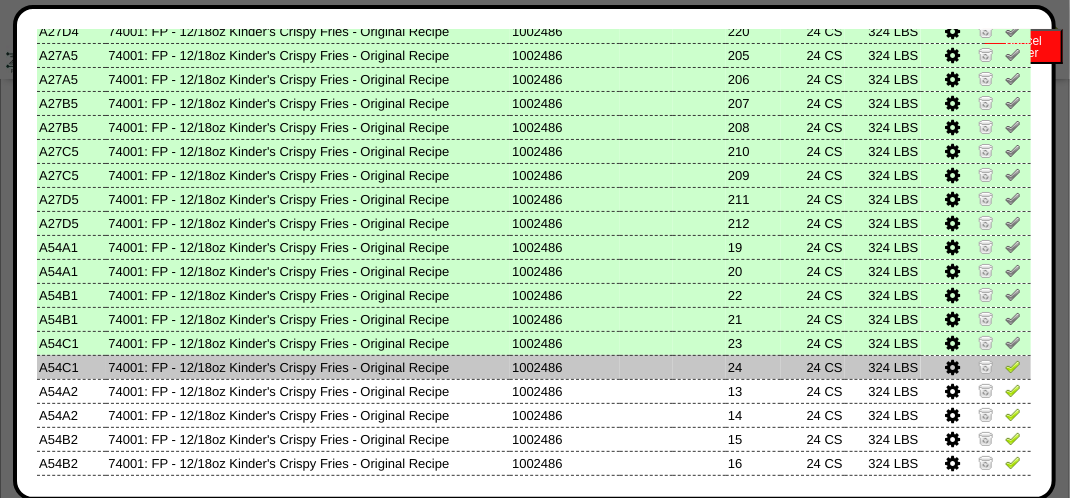 click at bounding box center (1013, 366) 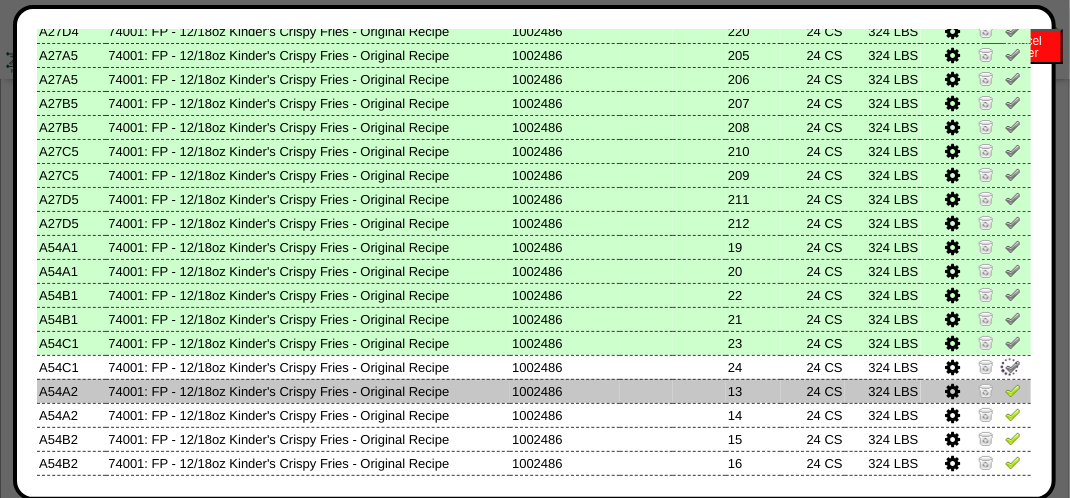 click at bounding box center (1013, 390) 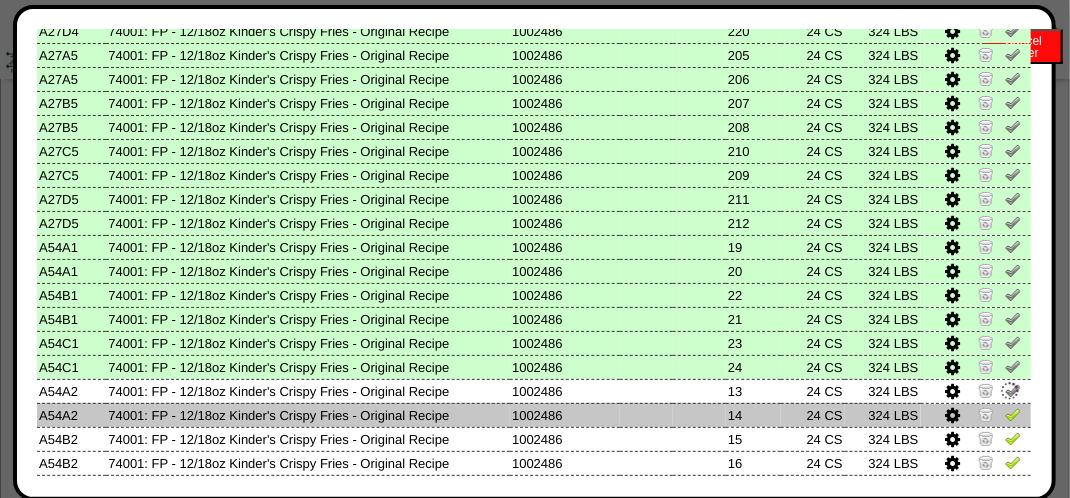 click at bounding box center (1013, 414) 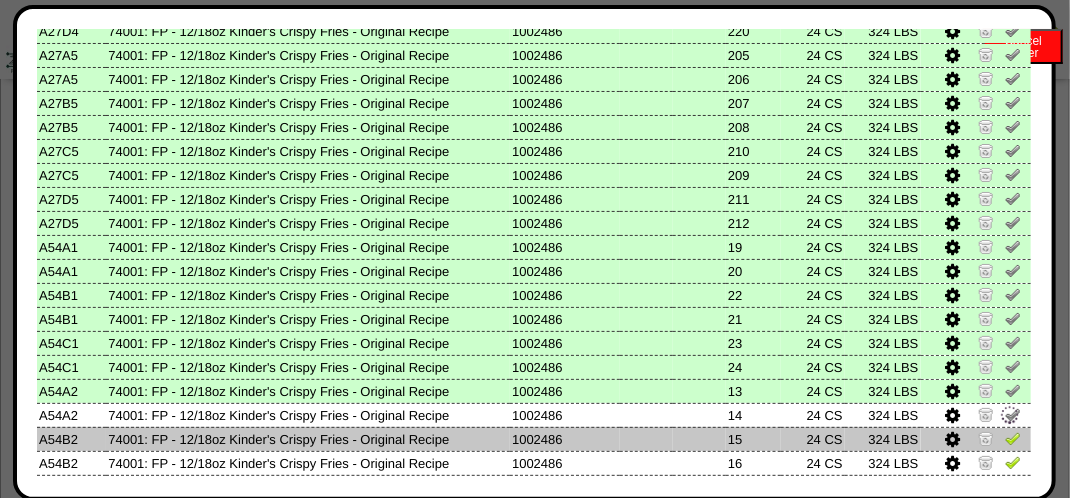 click at bounding box center (1013, 438) 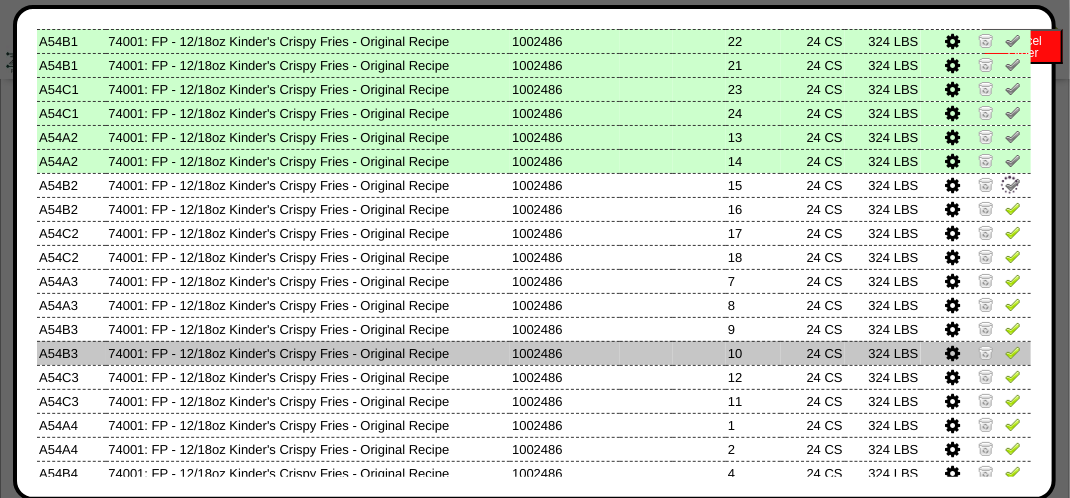 scroll, scrollTop: 1100, scrollLeft: 0, axis: vertical 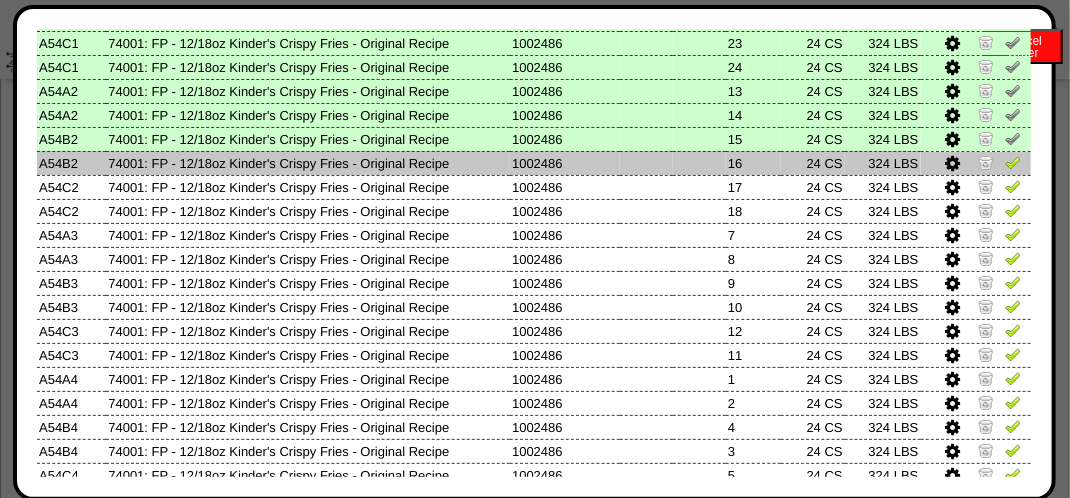 click at bounding box center (1013, 162) 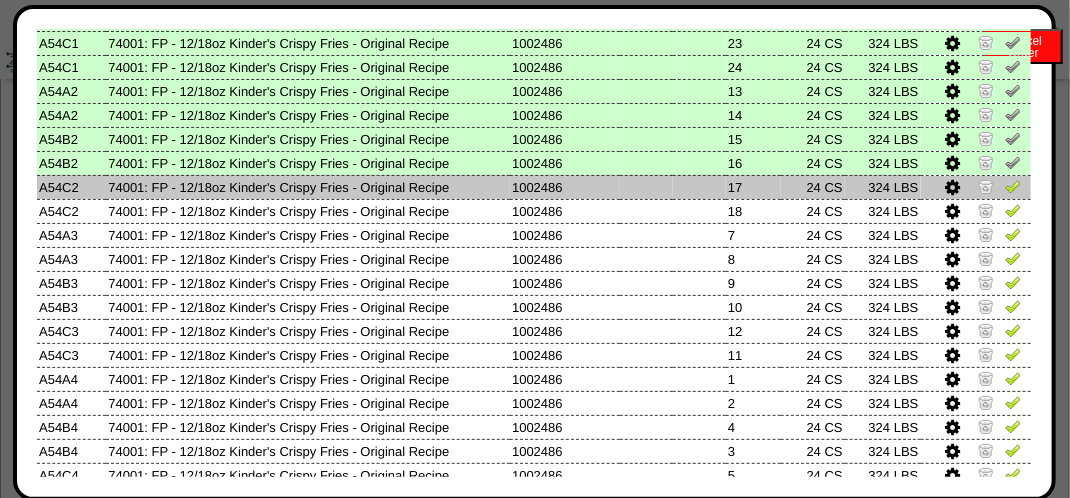 click at bounding box center (1013, 186) 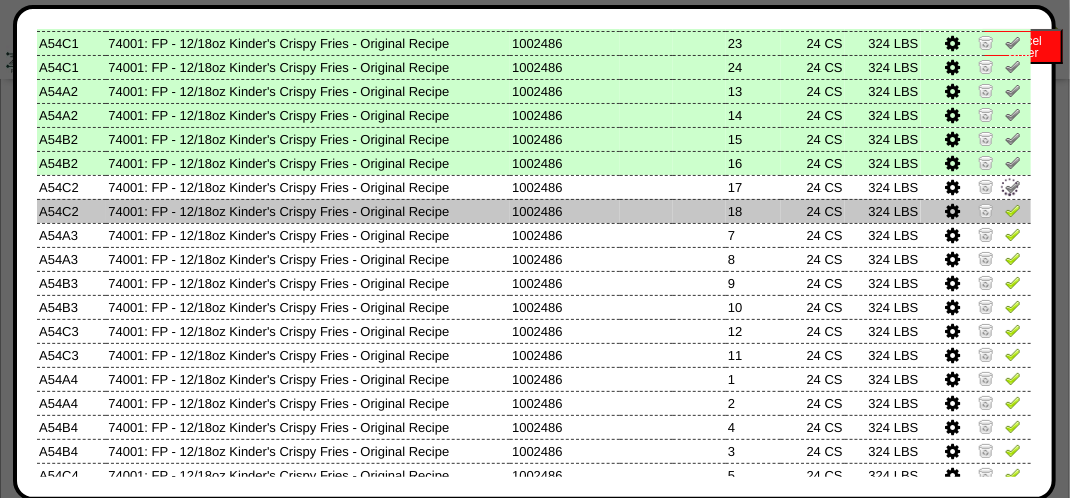 click at bounding box center [1013, 210] 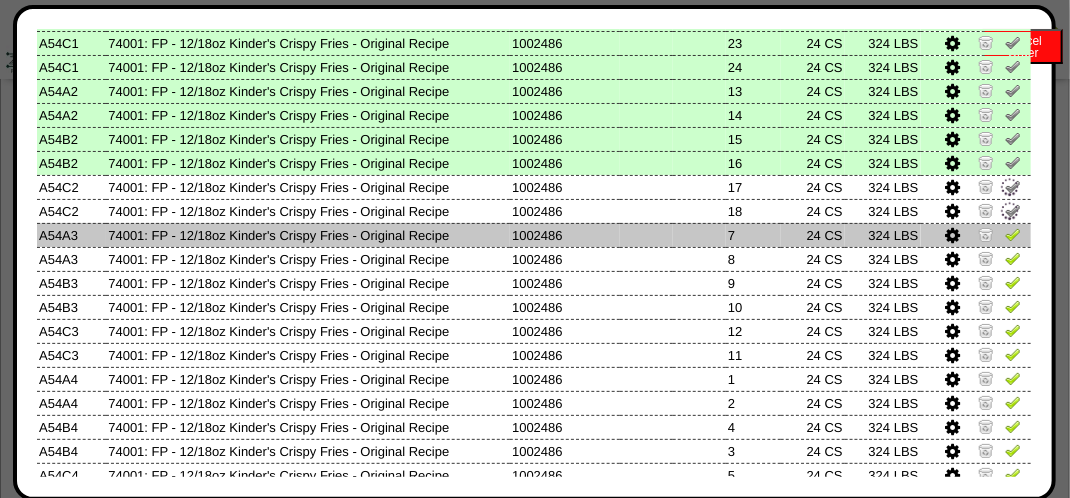 click at bounding box center [1013, 234] 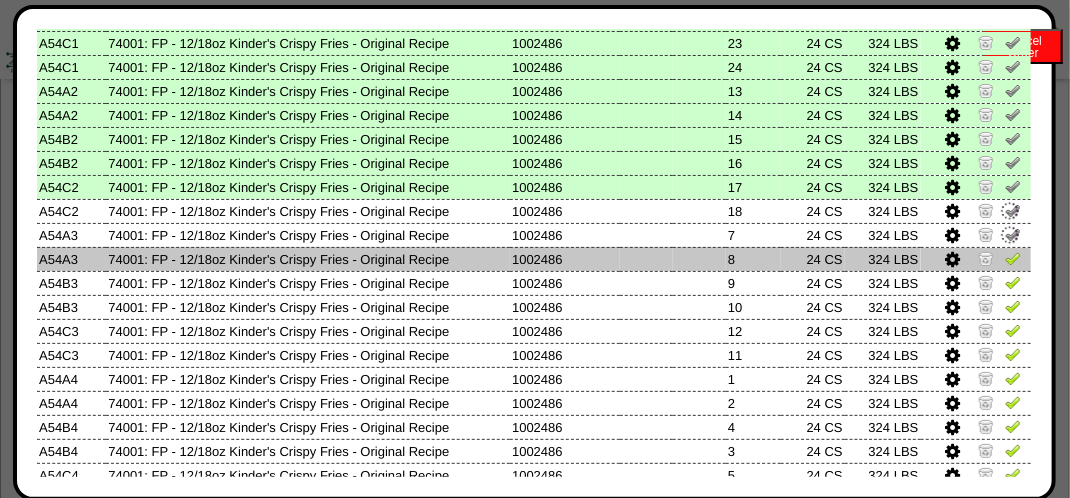 click at bounding box center [1013, 258] 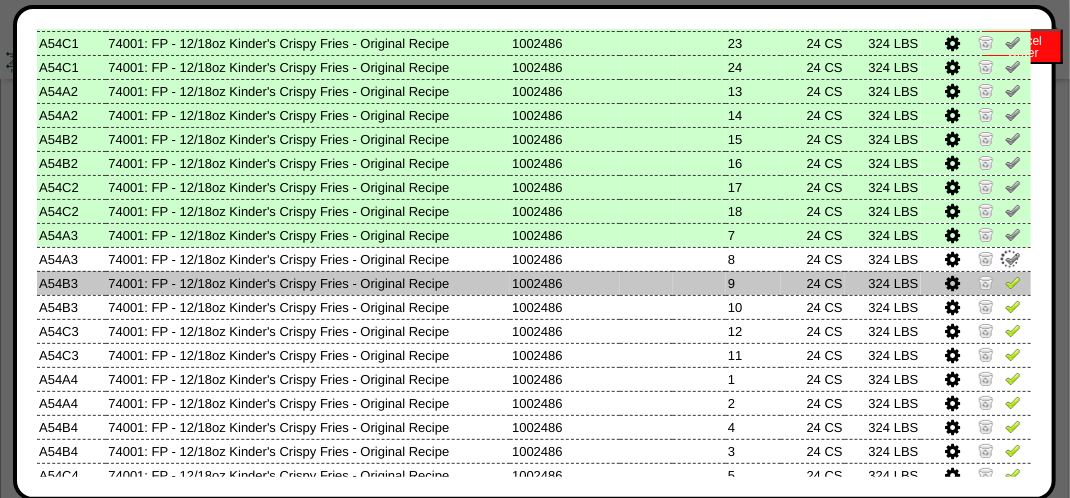 click at bounding box center (1013, 282) 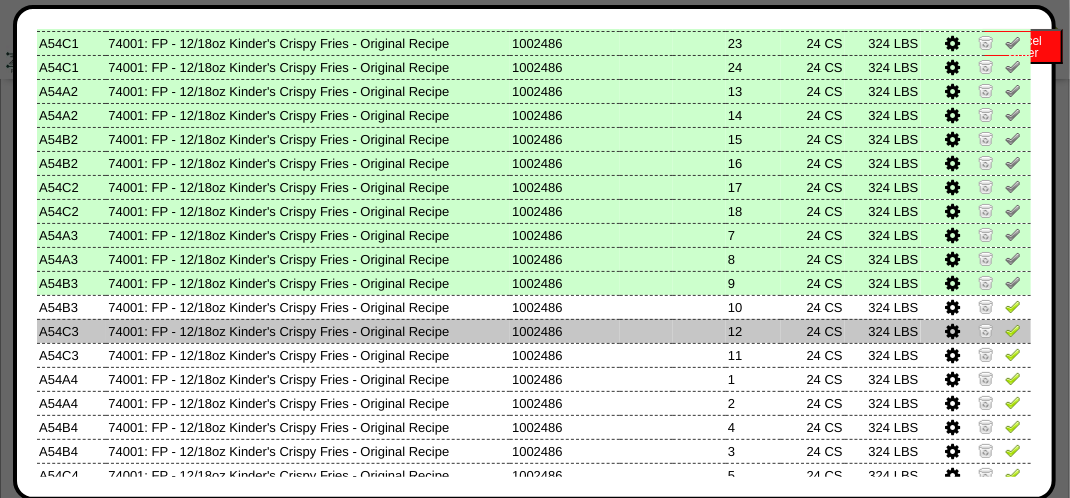 click at bounding box center (1013, 330) 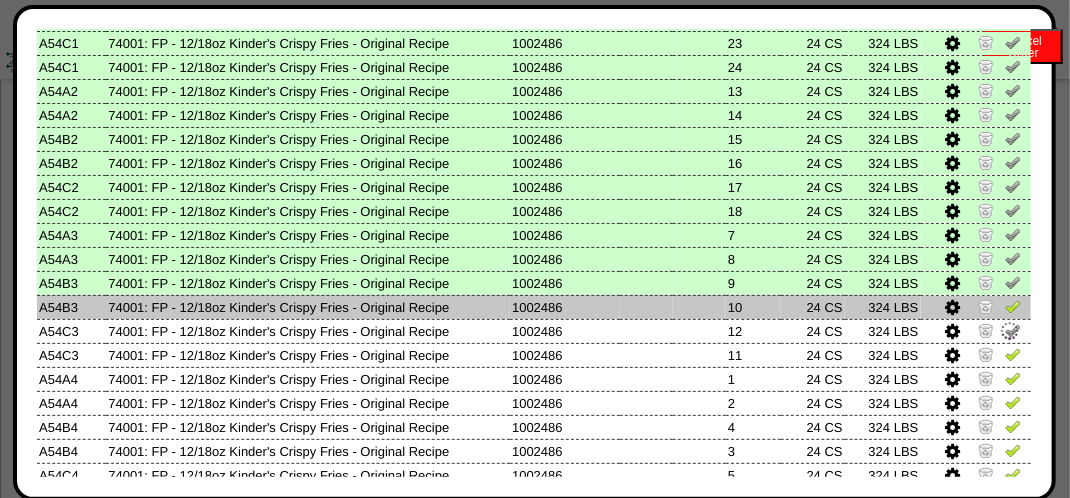 click at bounding box center [1013, 306] 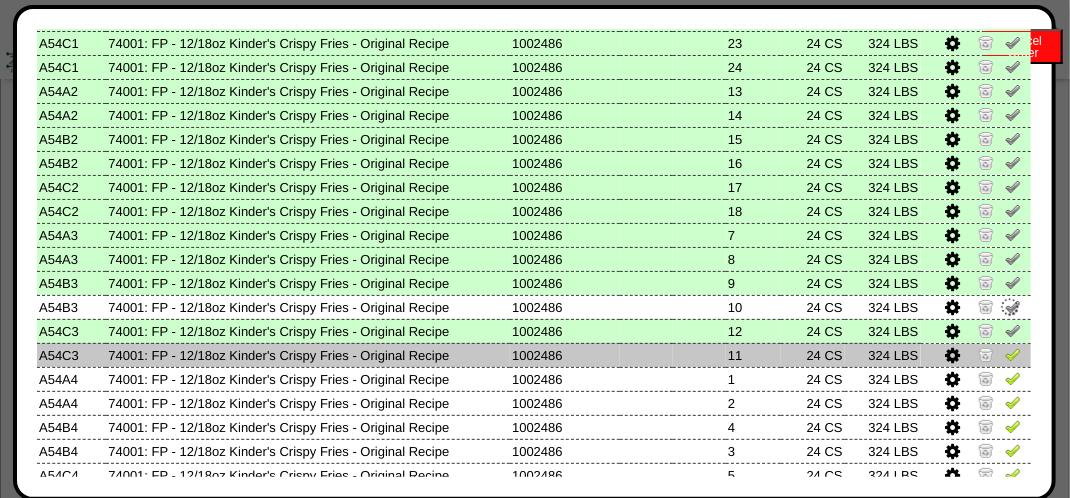 click at bounding box center (1013, 354) 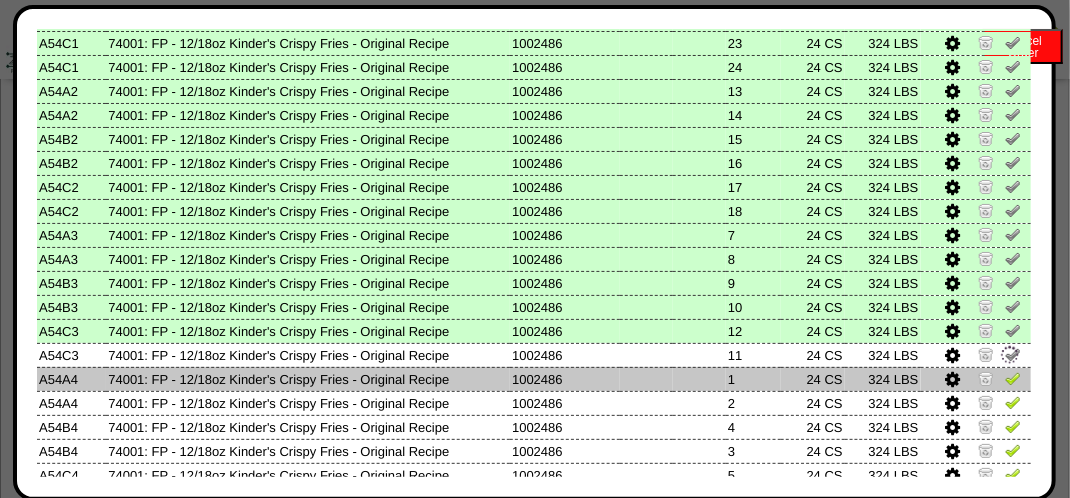 drag, startPoint x: 998, startPoint y: 375, endPoint x: 1000, endPoint y: 386, distance: 11.18034 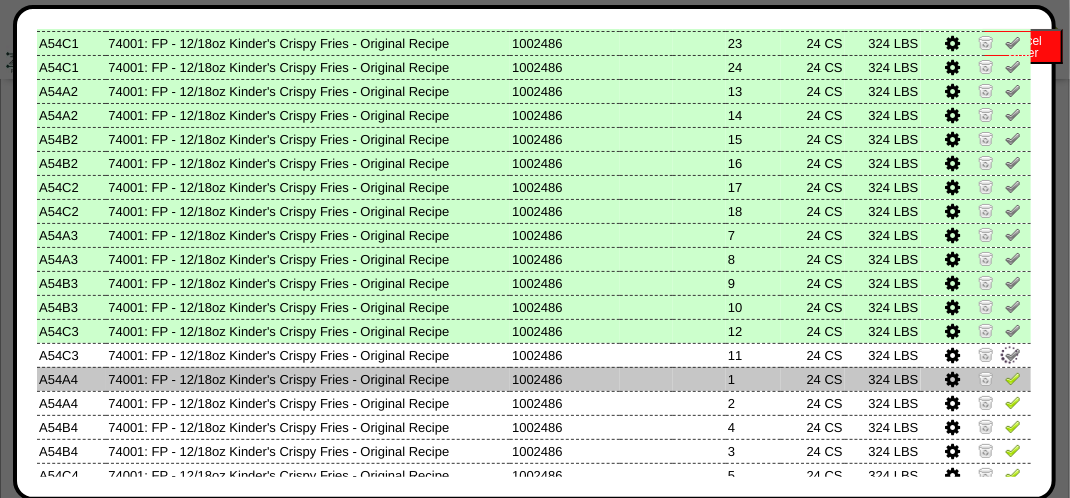 click at bounding box center [1013, 378] 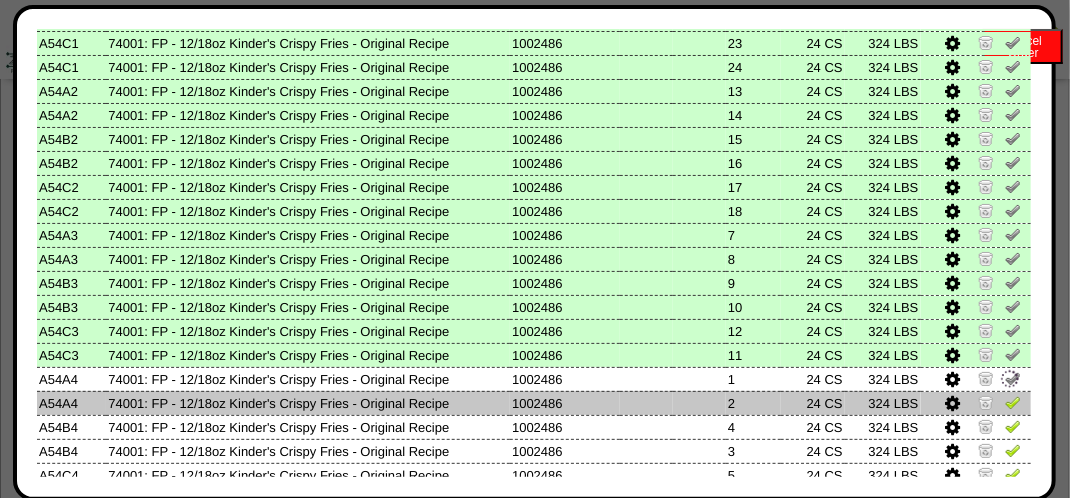 click at bounding box center [1013, 402] 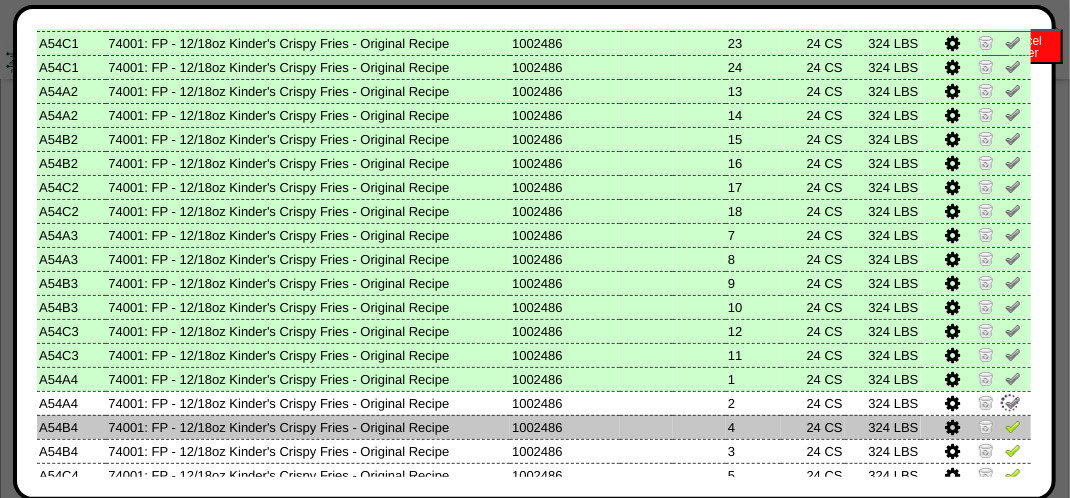 click at bounding box center (1013, 426) 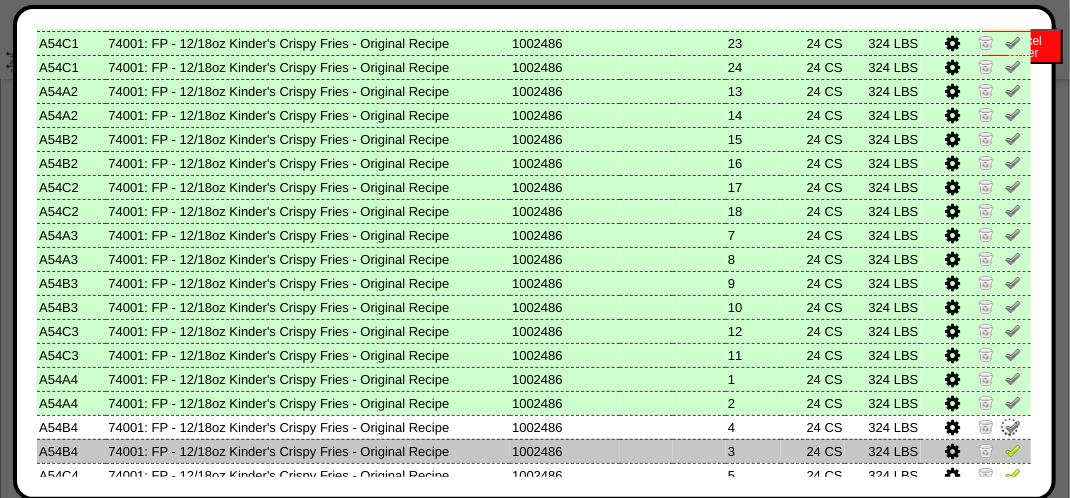 click at bounding box center (1013, 450) 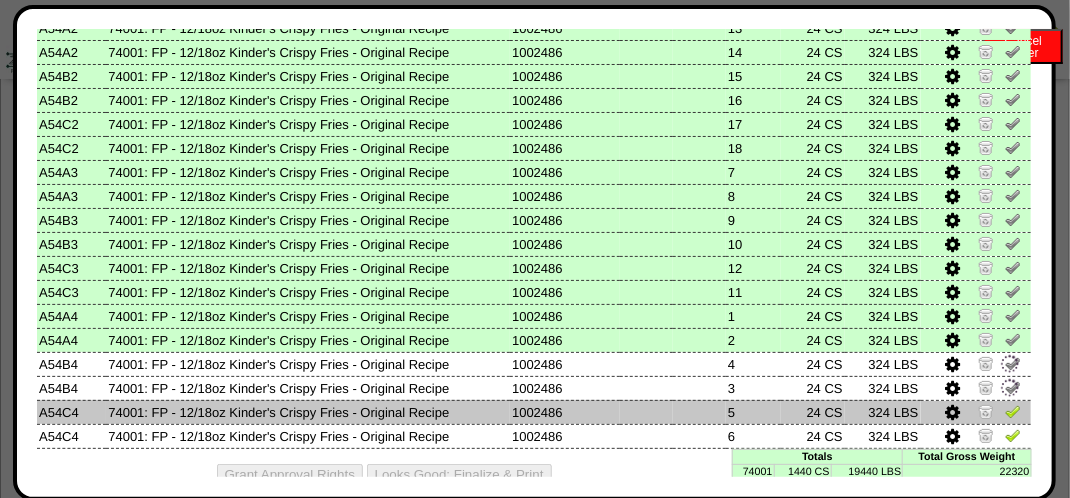 scroll, scrollTop: 1189, scrollLeft: 0, axis: vertical 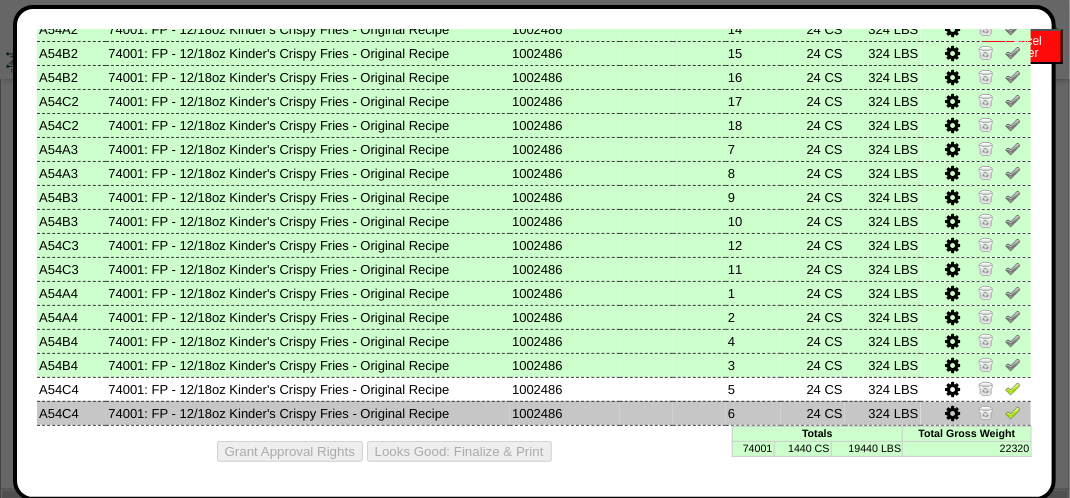 drag, startPoint x: 996, startPoint y: 383, endPoint x: 1003, endPoint y: 407, distance: 25 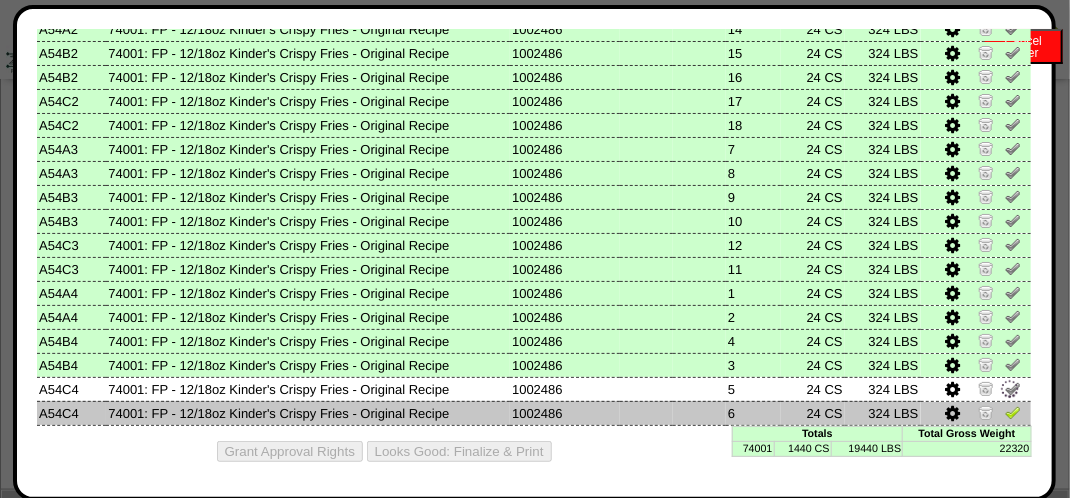 click at bounding box center [1013, 412] 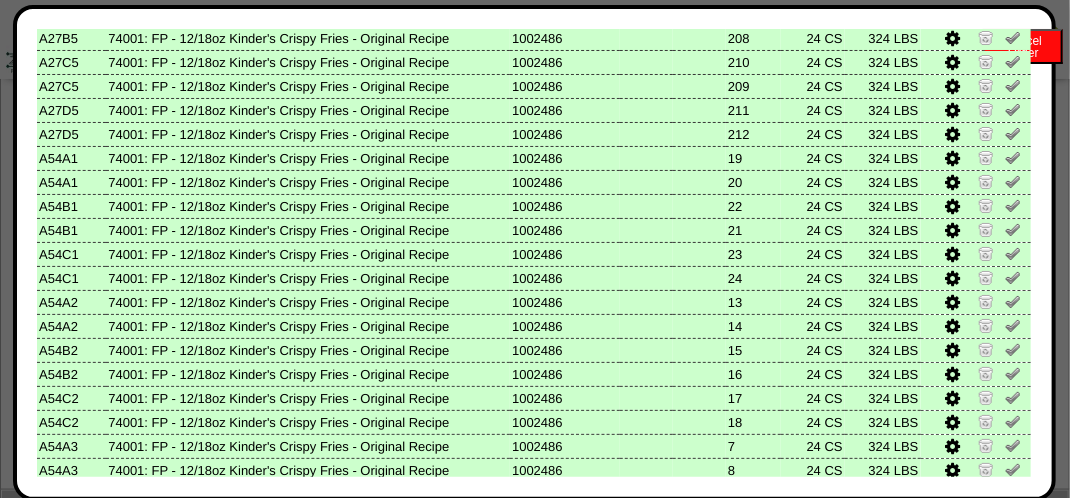 scroll, scrollTop: 1189, scrollLeft: 0, axis: vertical 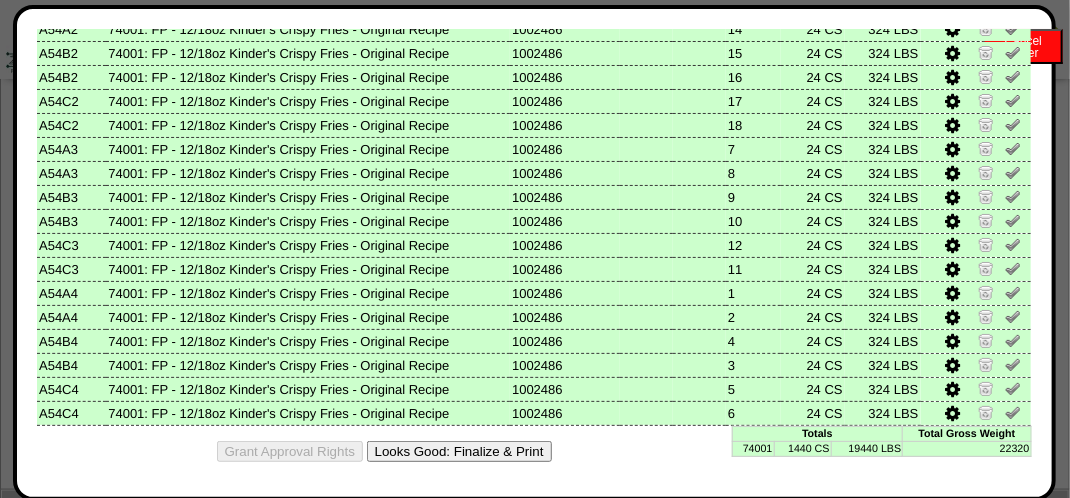 drag, startPoint x: 496, startPoint y: 454, endPoint x: 624, endPoint y: 178, distance: 304.23676 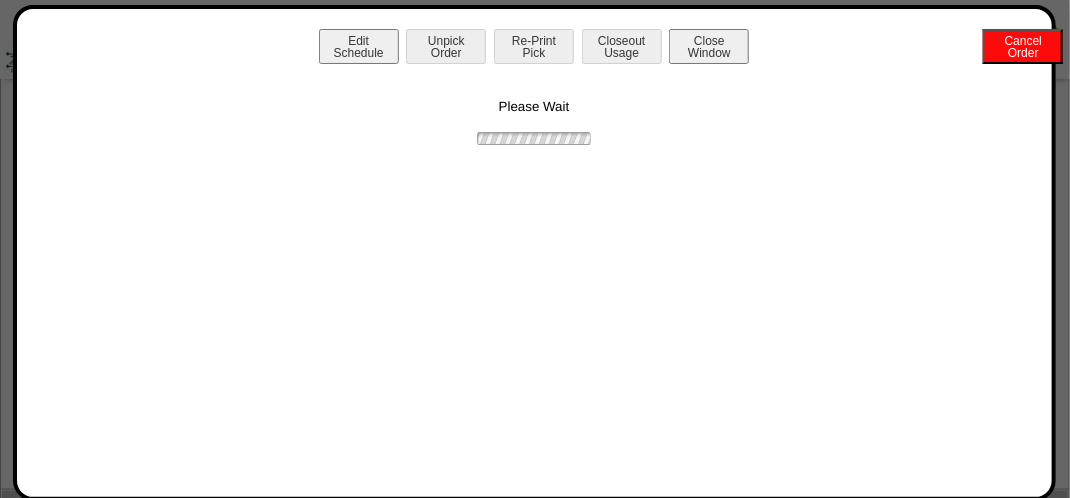 scroll, scrollTop: 0, scrollLeft: 0, axis: both 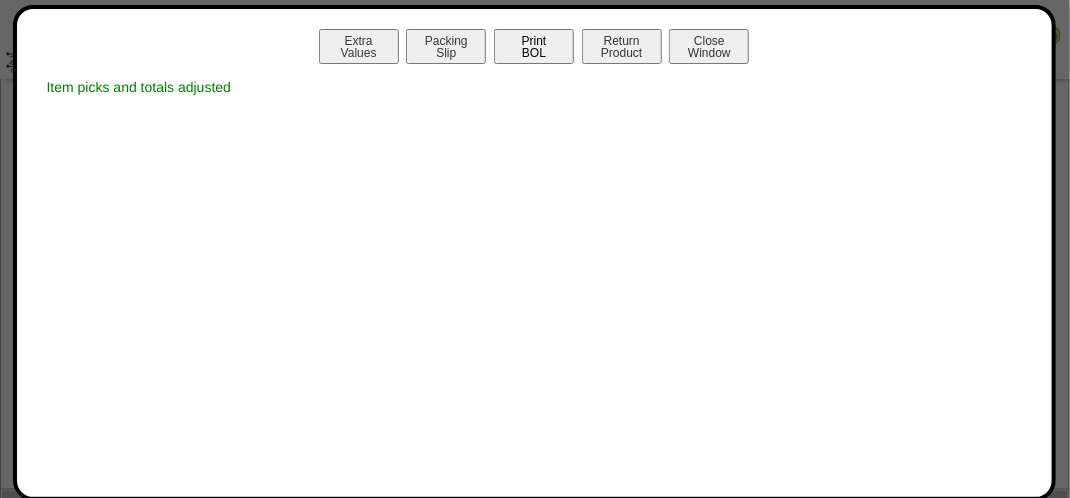 click on "Print BOL" at bounding box center (534, 46) 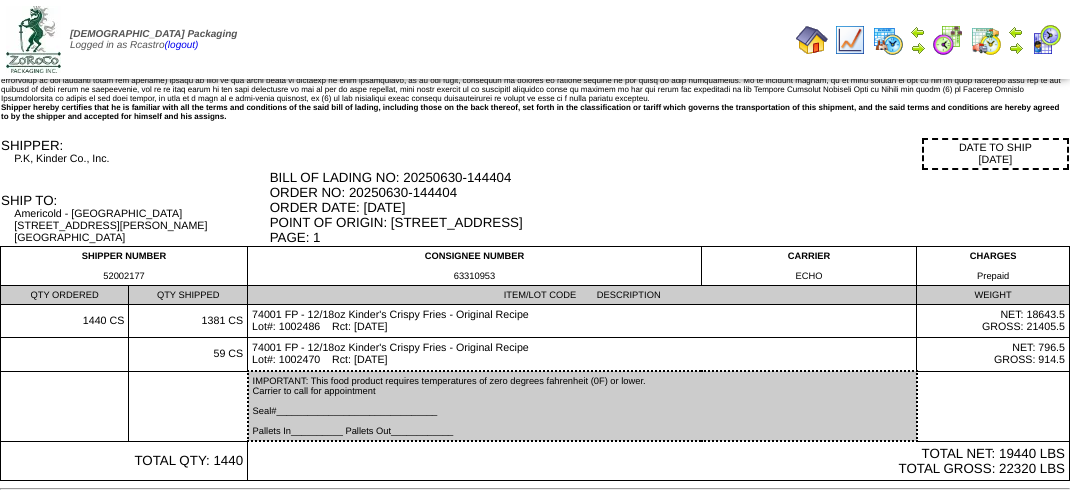 scroll, scrollTop: 0, scrollLeft: 0, axis: both 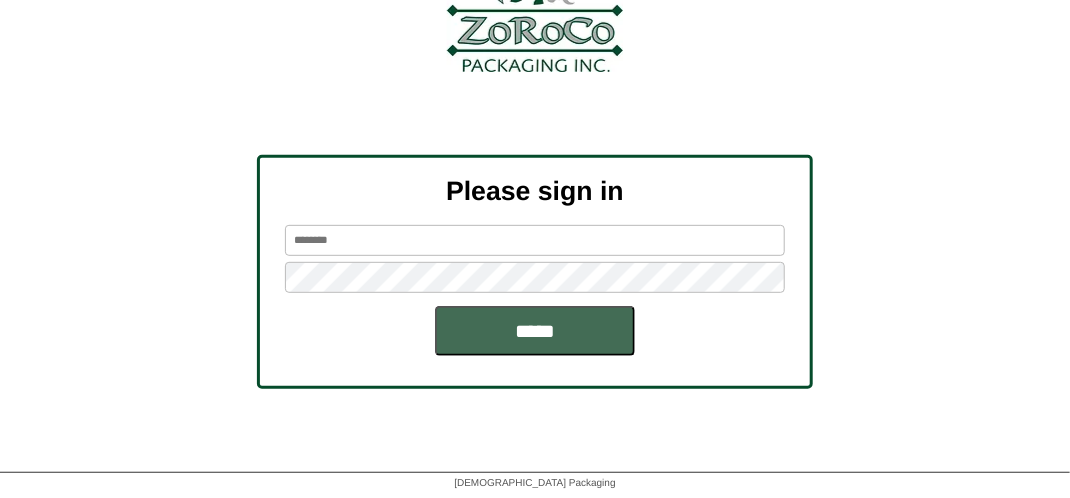 type on "*******" 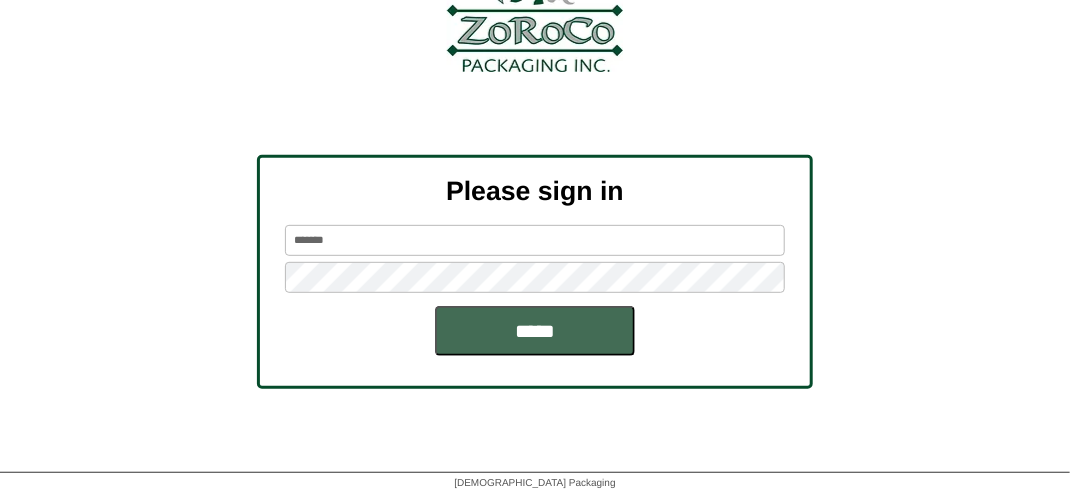 click on "*****" at bounding box center [535, 331] 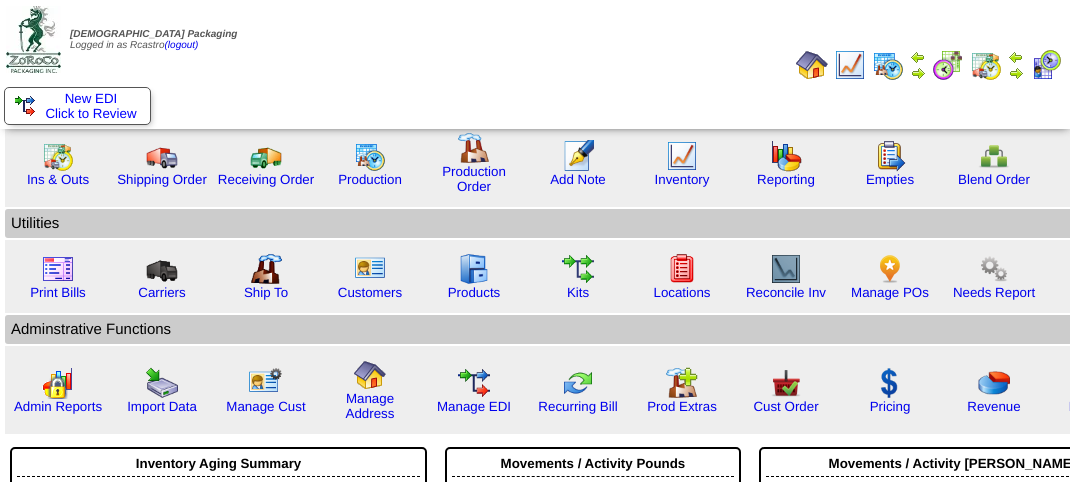 scroll, scrollTop: 0, scrollLeft: 0, axis: both 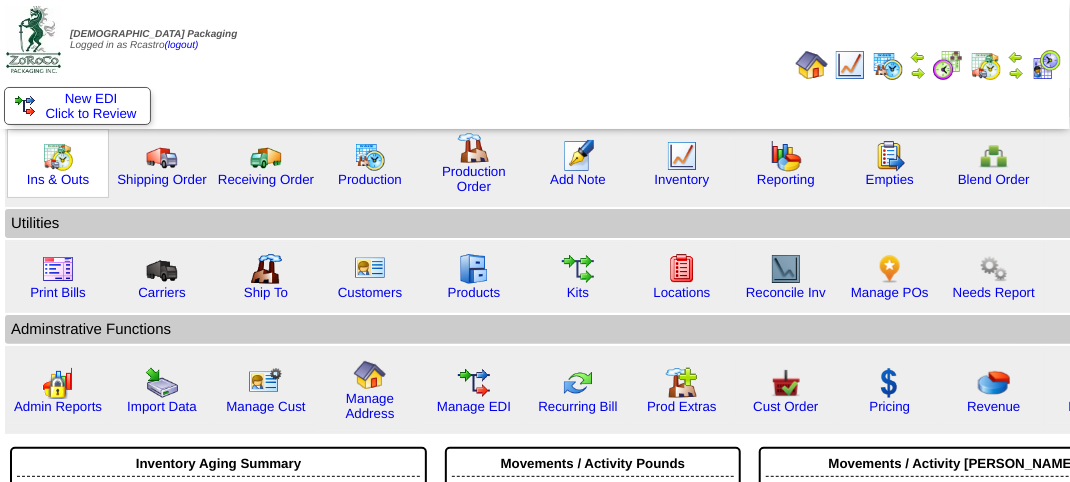 click at bounding box center [58, 156] 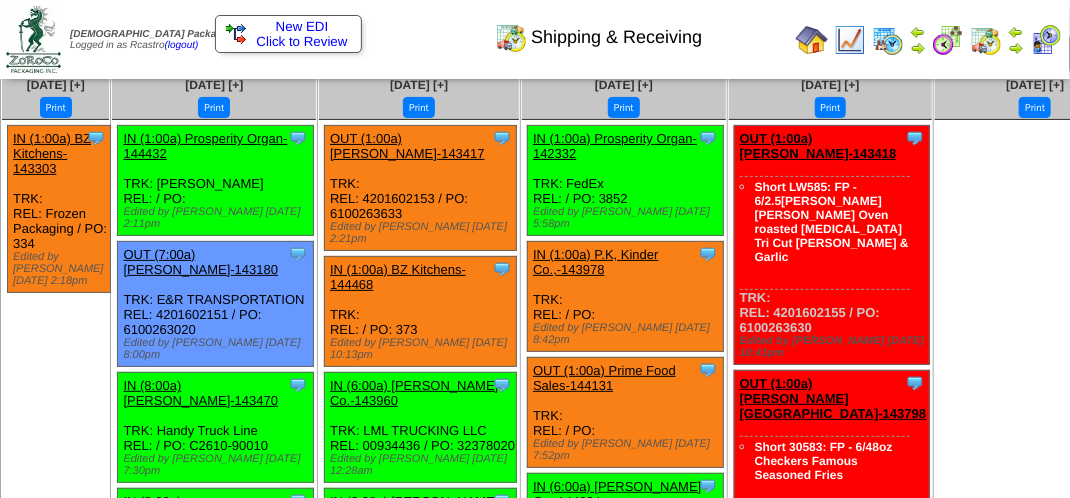 scroll, scrollTop: 0, scrollLeft: 0, axis: both 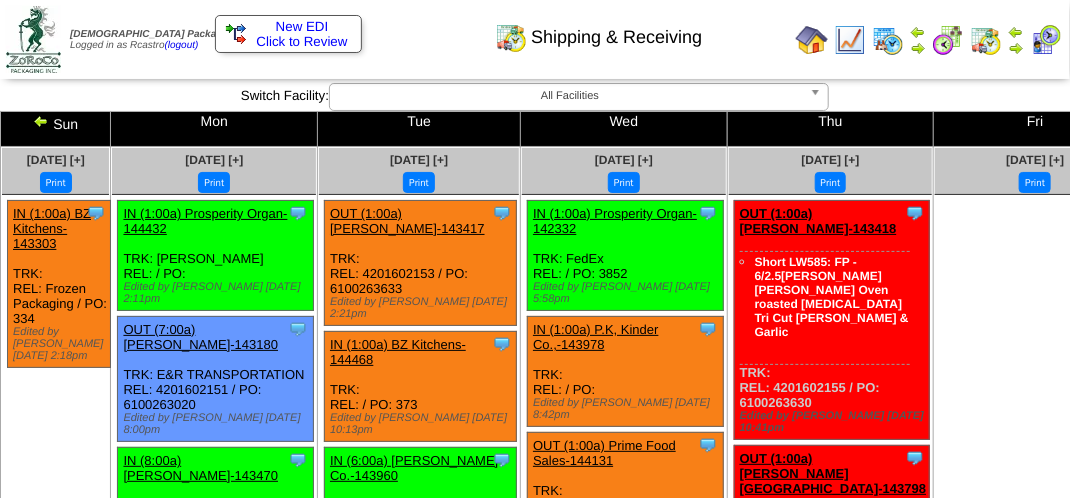 click at bounding box center [1046, 40] 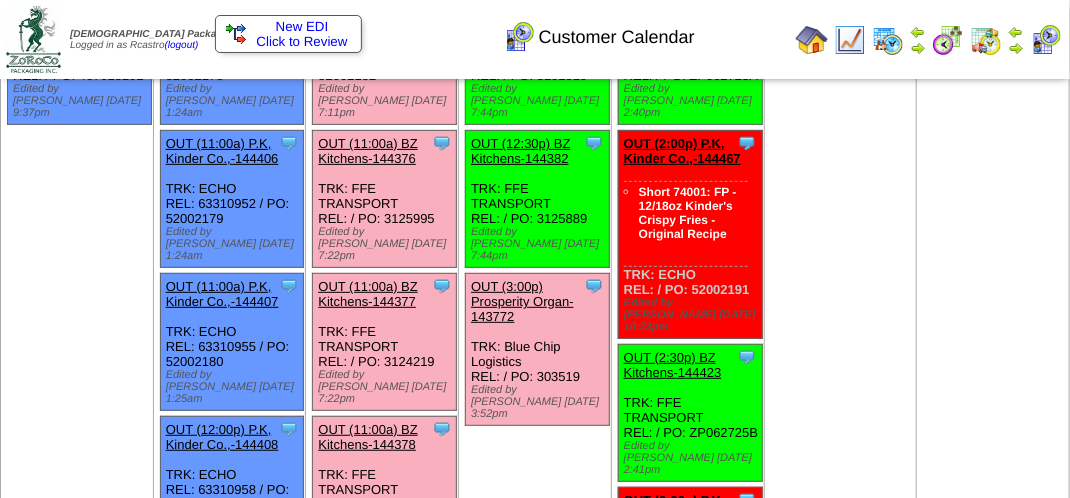 scroll, scrollTop: 201, scrollLeft: 0, axis: vertical 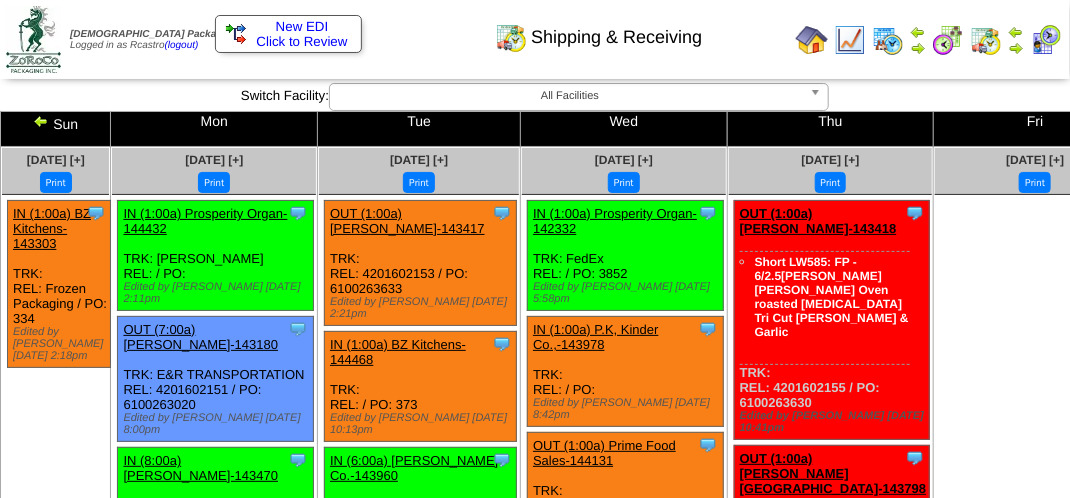 click at bounding box center [1046, 40] 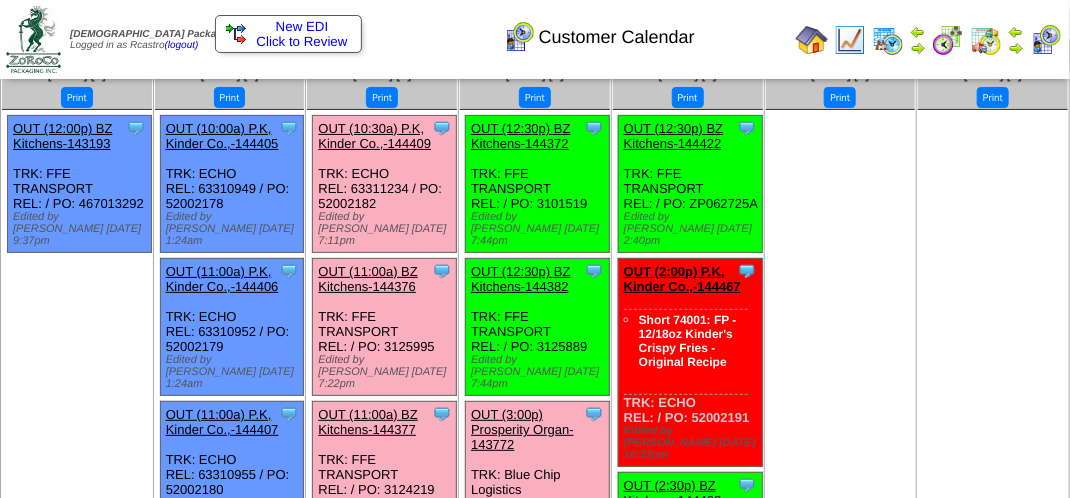 scroll, scrollTop: 0, scrollLeft: 0, axis: both 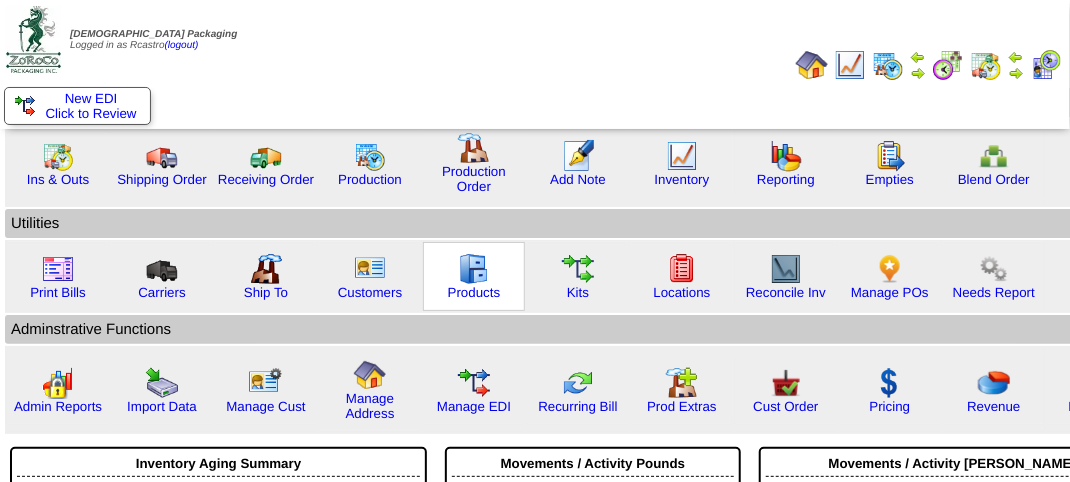 click at bounding box center (474, 269) 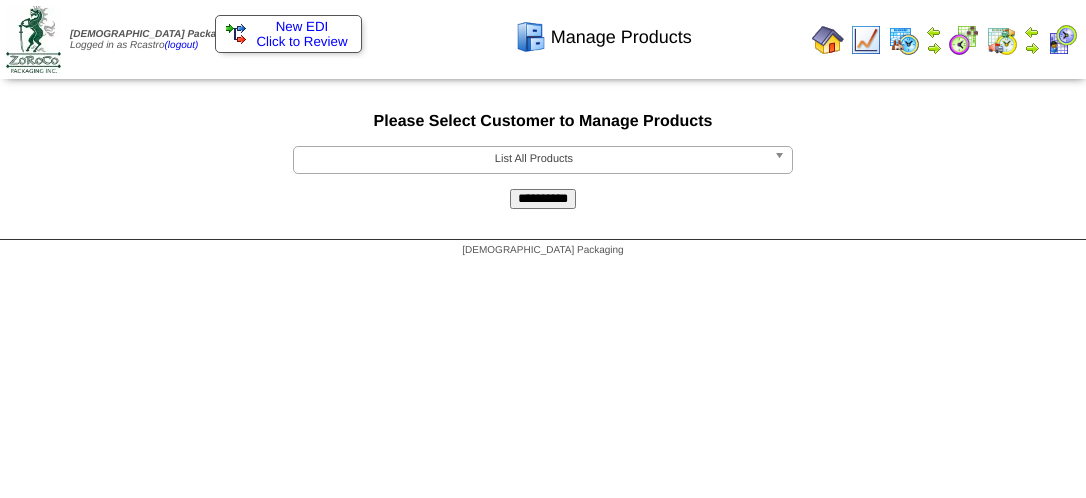 scroll, scrollTop: 0, scrollLeft: 0, axis: both 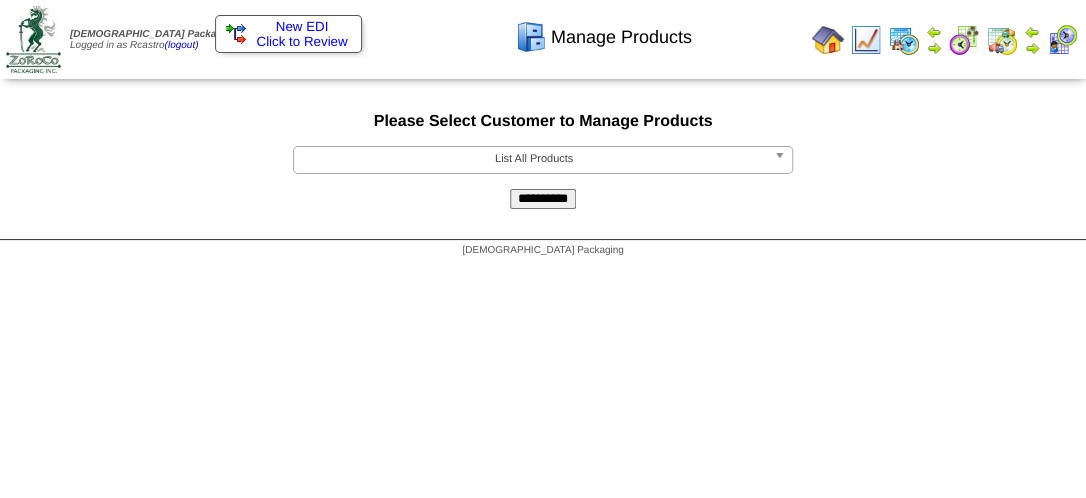 click on "List All Products" at bounding box center [534, 159] 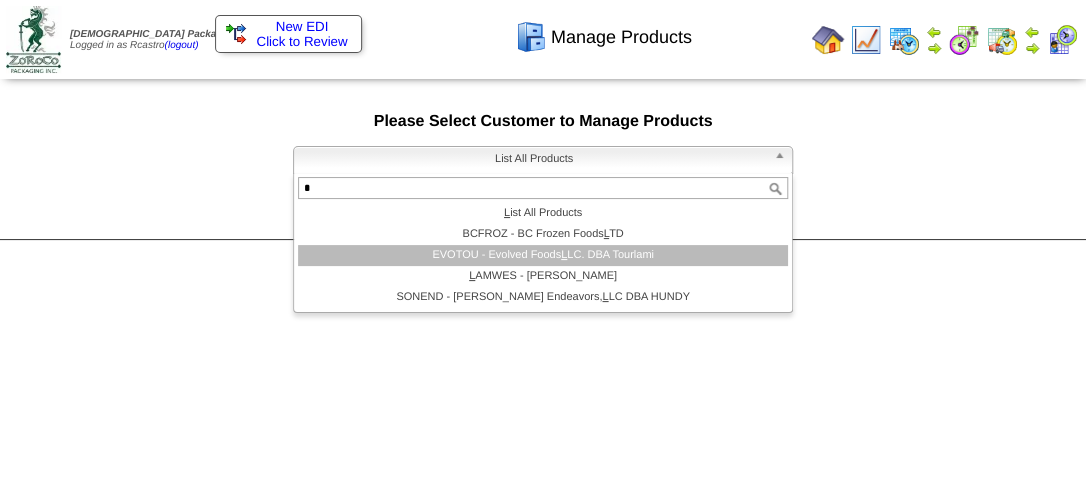 type on "*" 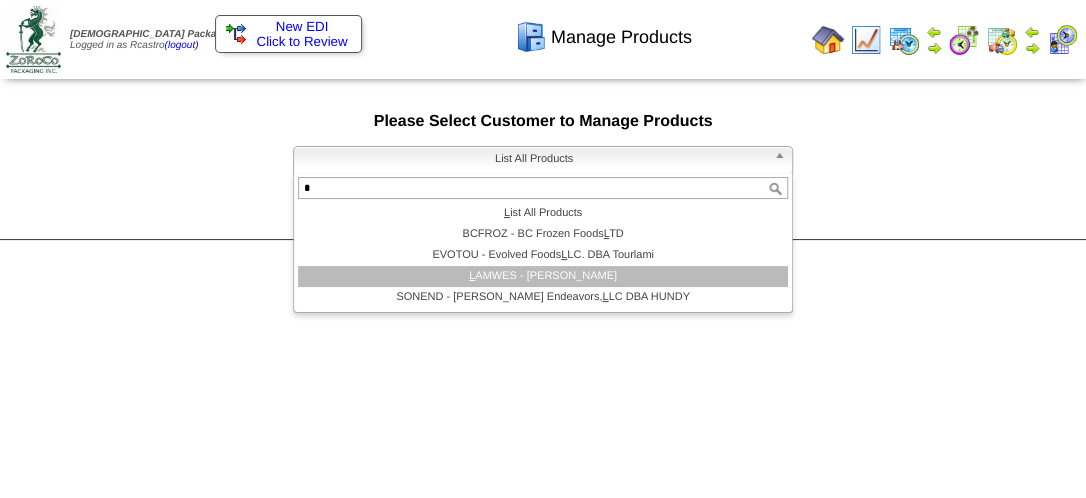click on "L AMWES - [PERSON_NAME]" at bounding box center (543, 276) 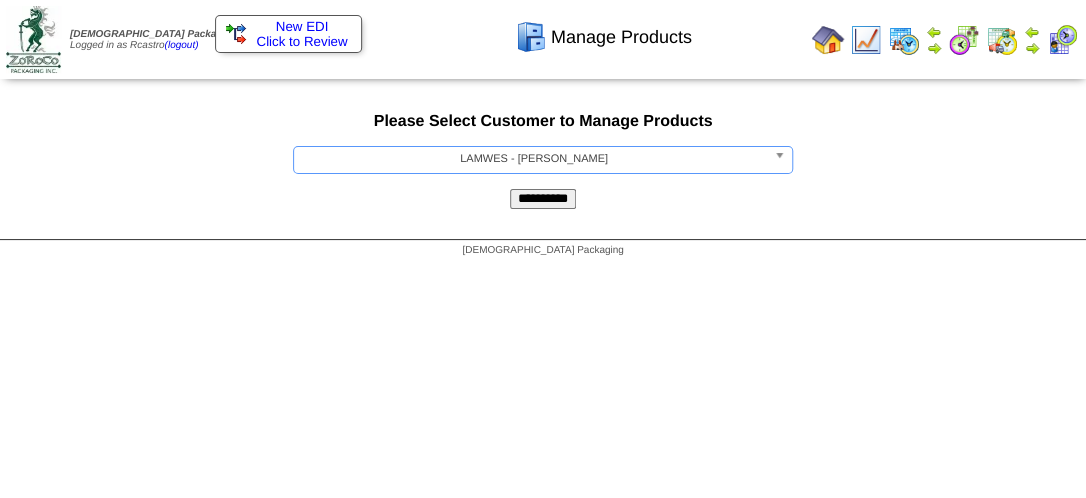 click on "**********" at bounding box center (543, 199) 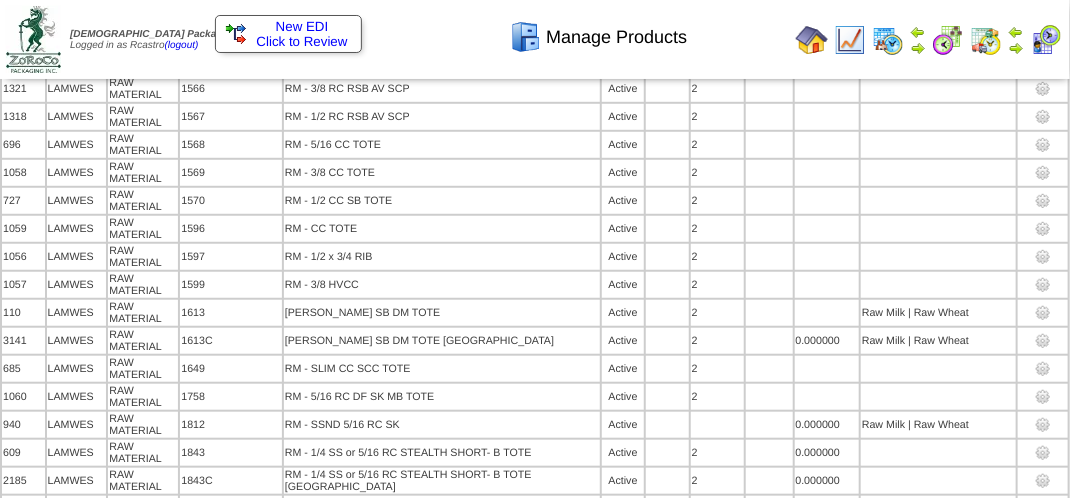 scroll, scrollTop: 7594, scrollLeft: 0, axis: vertical 